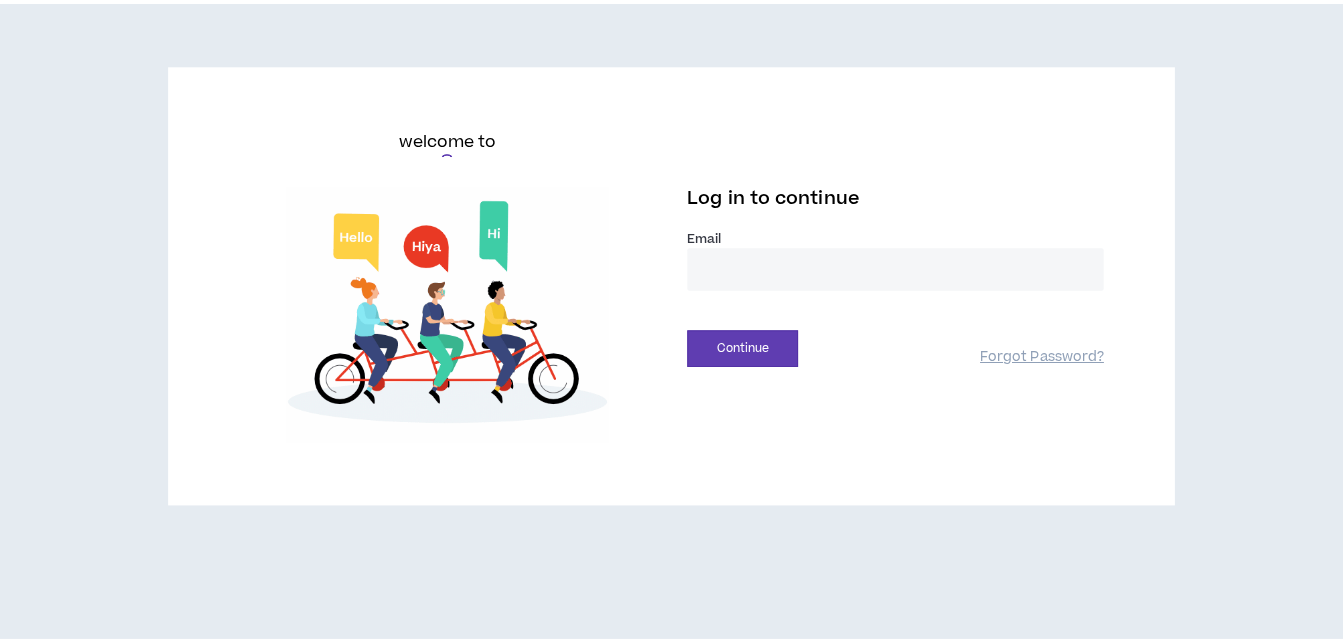 scroll, scrollTop: 0, scrollLeft: 0, axis: both 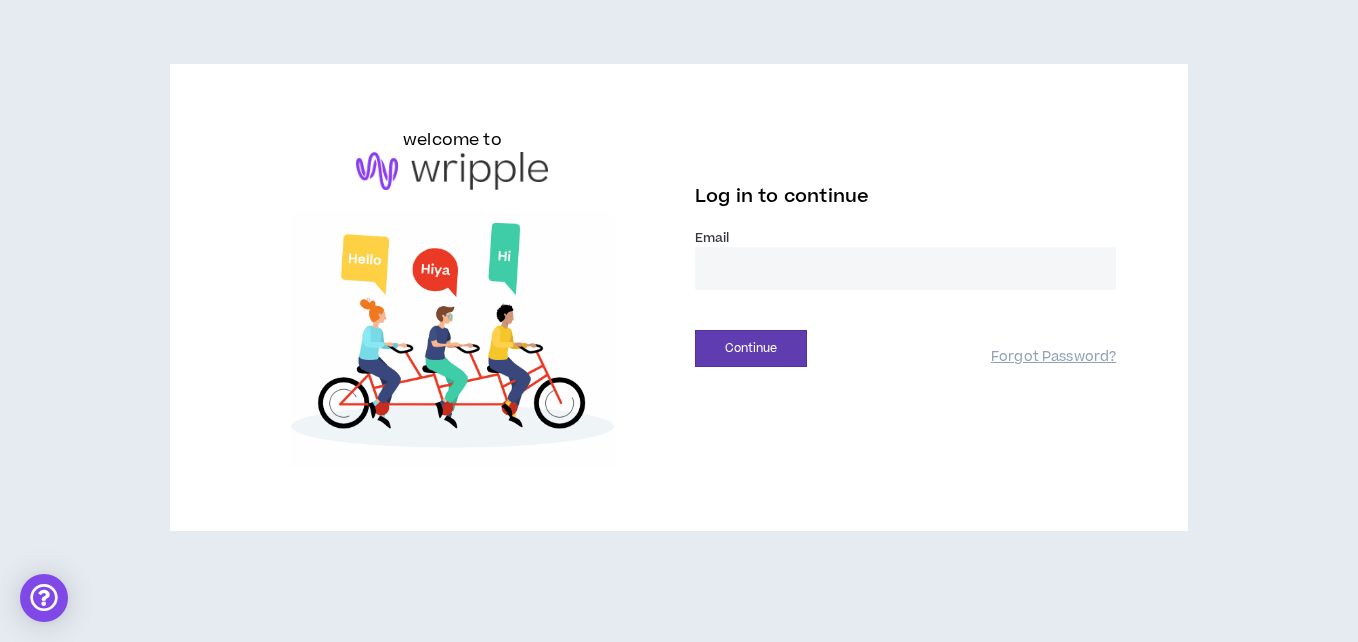 click at bounding box center [905, 268] 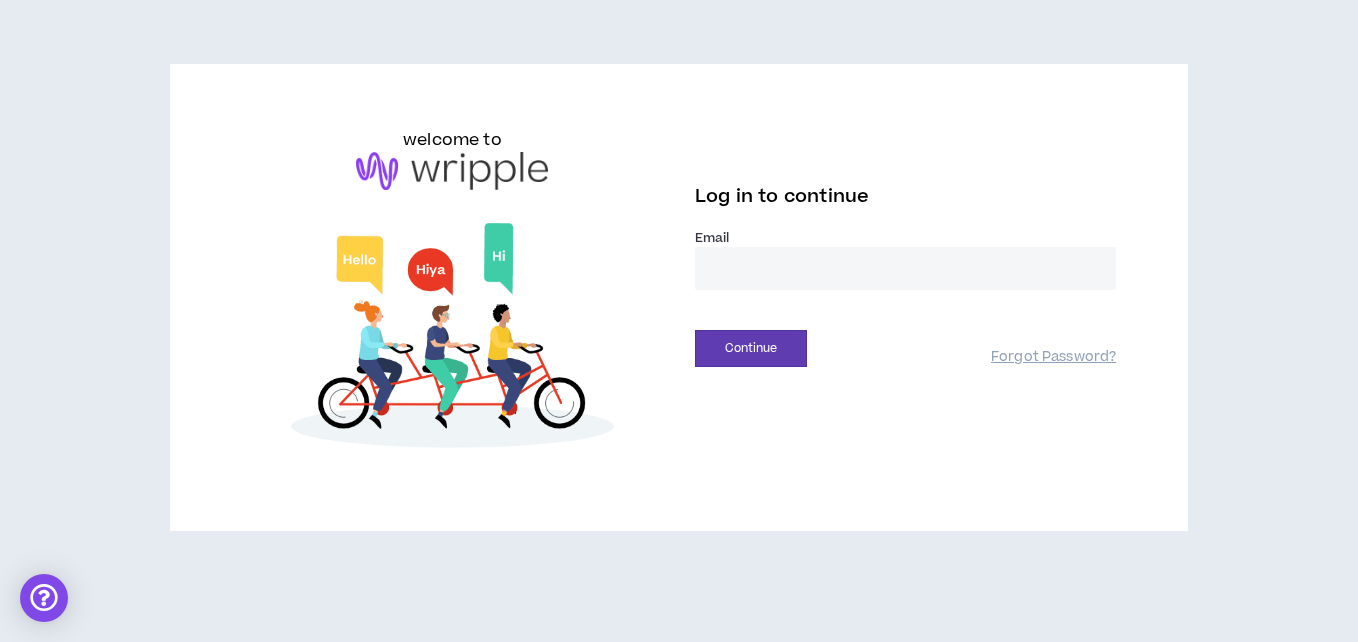 type on "**********" 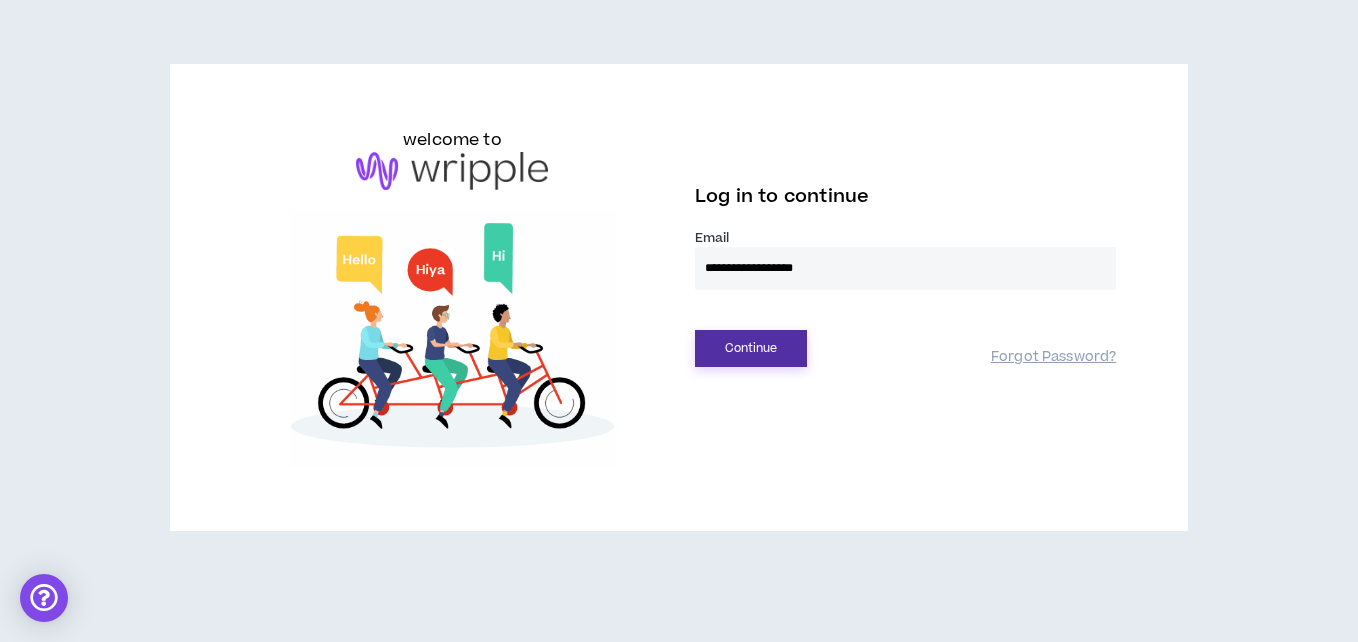 click on "Continue" at bounding box center (751, 348) 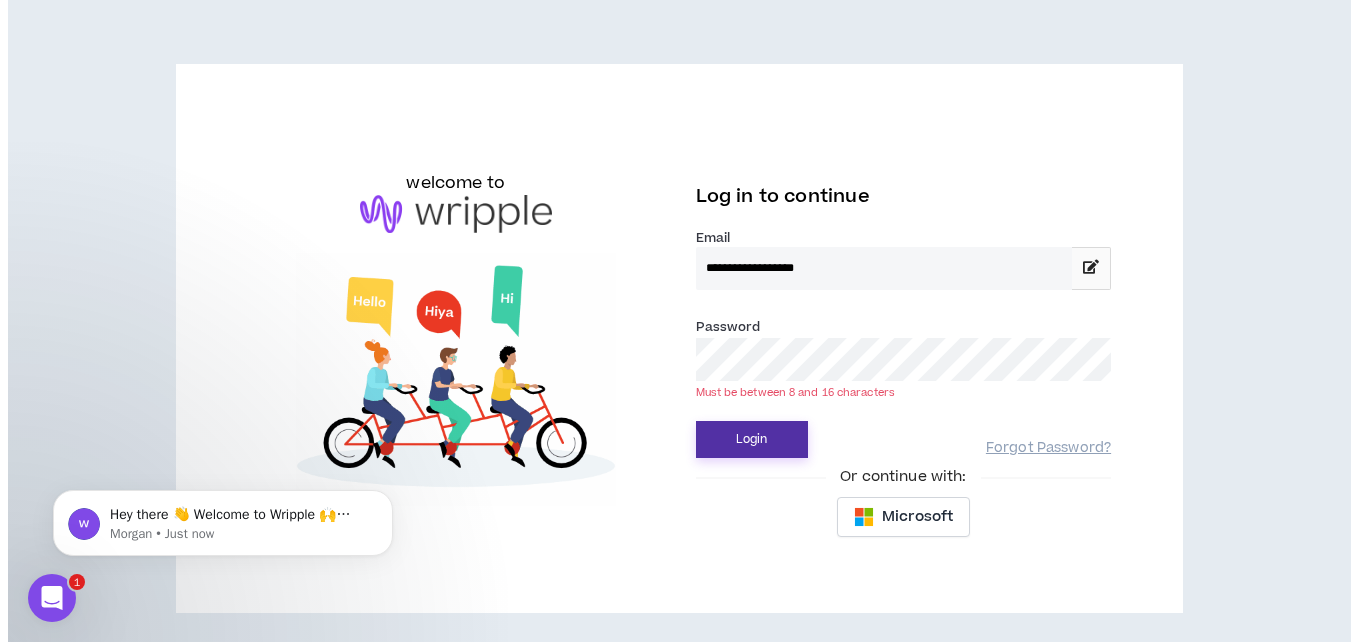 scroll, scrollTop: 0, scrollLeft: 0, axis: both 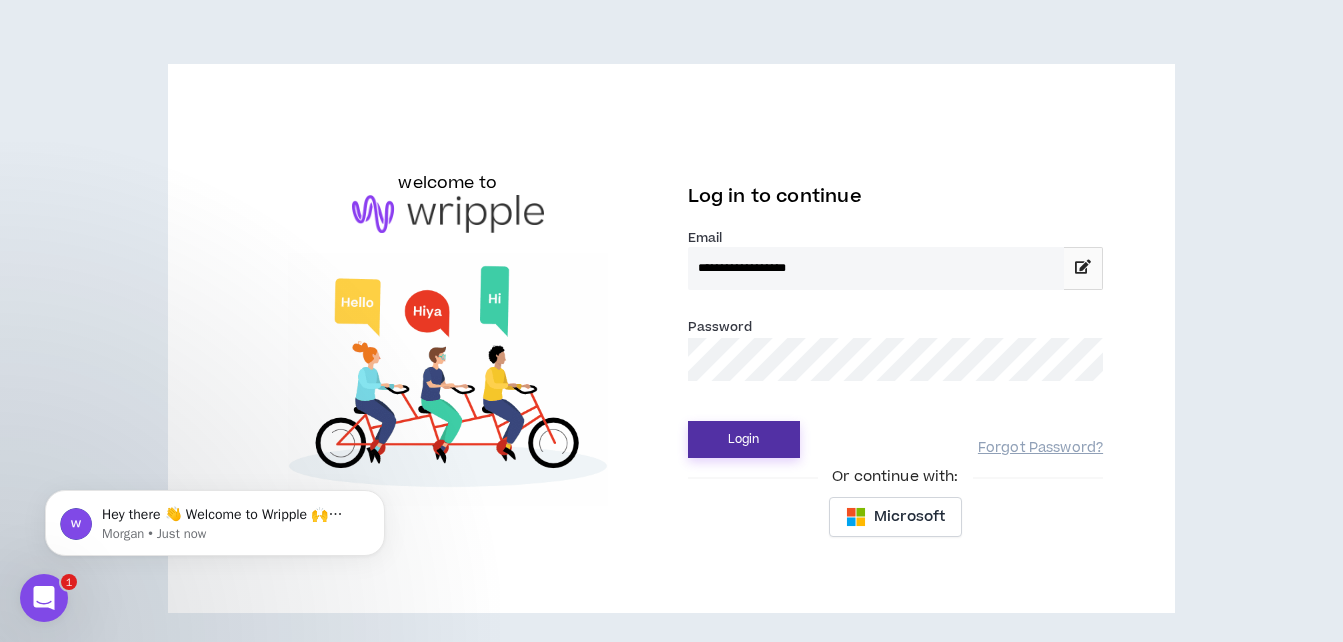 click on "Login" at bounding box center [744, 439] 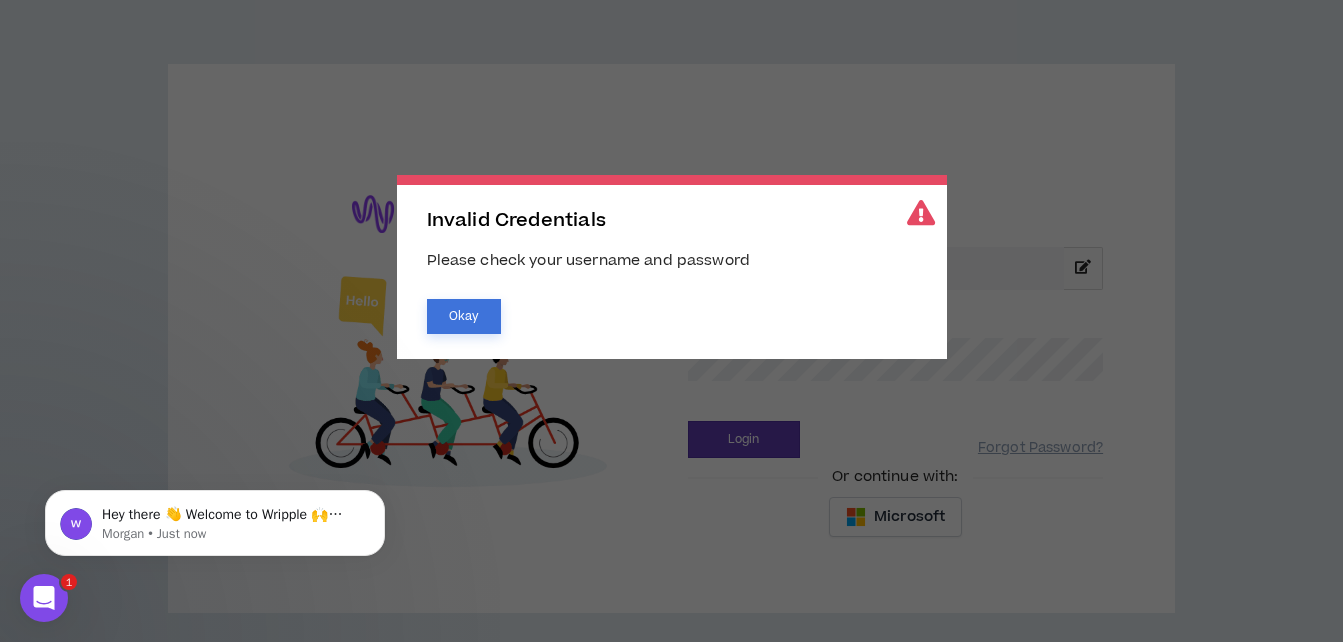 click on "Okay" at bounding box center (464, 316) 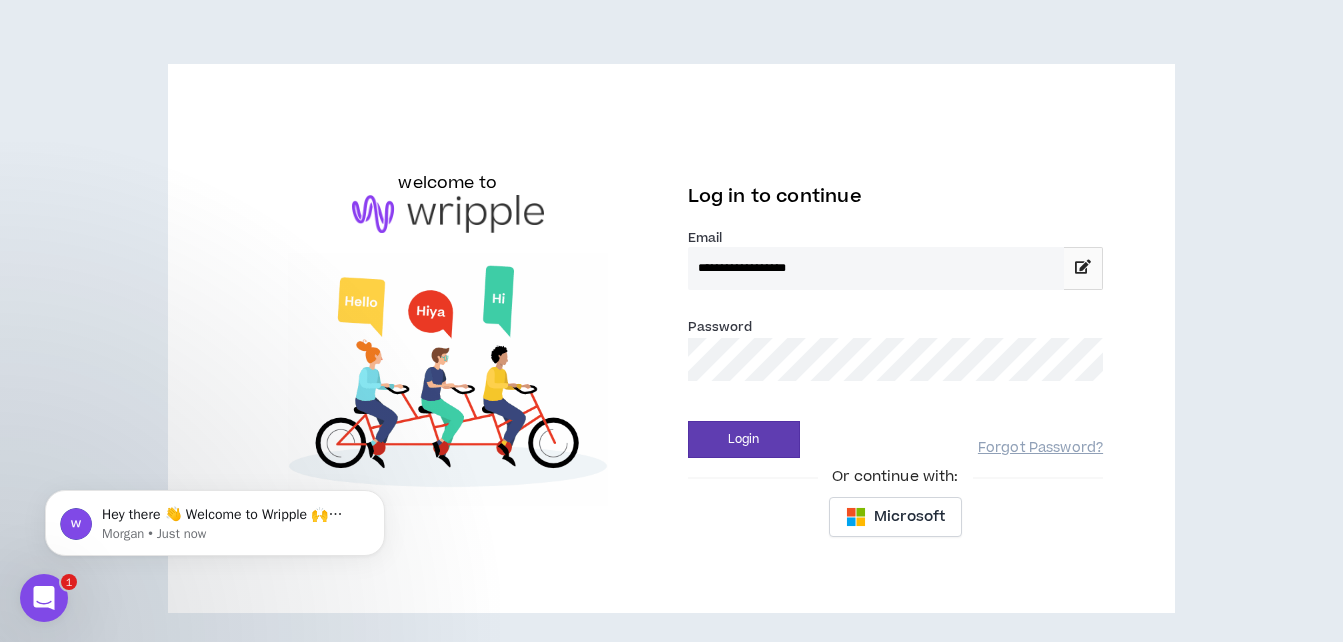 click on "**********" at bounding box center [671, 338] 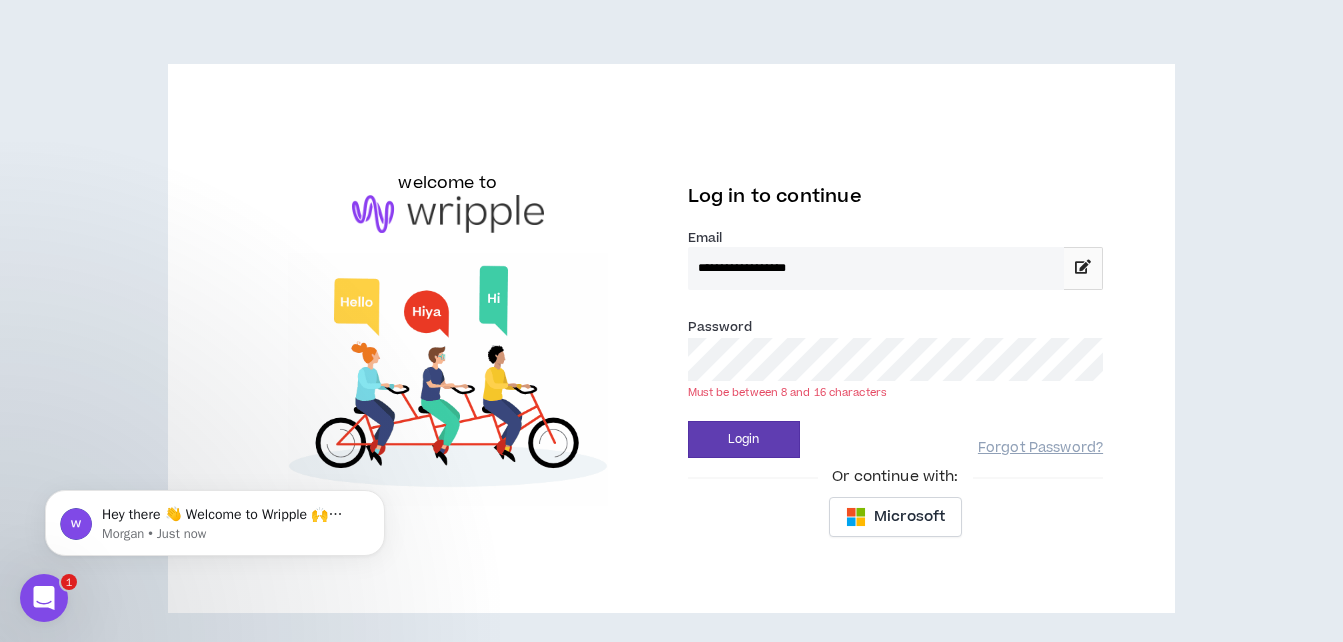 click on "Login" at bounding box center (744, 439) 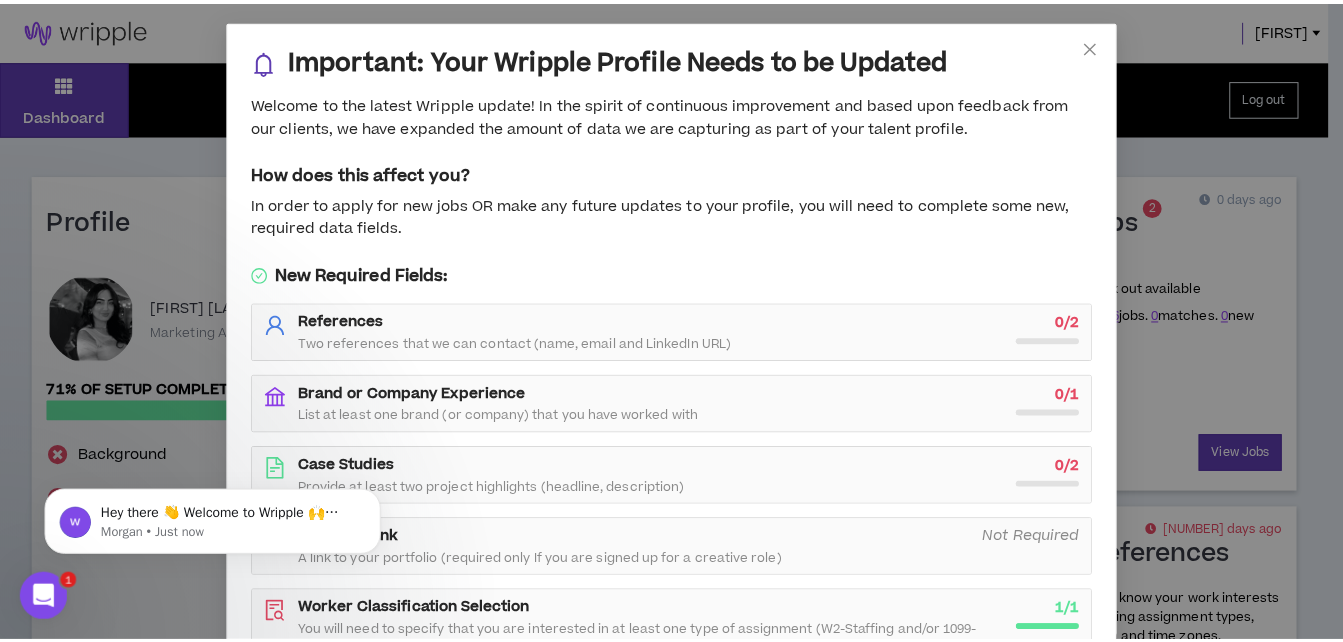 scroll, scrollTop: 163, scrollLeft: 0, axis: vertical 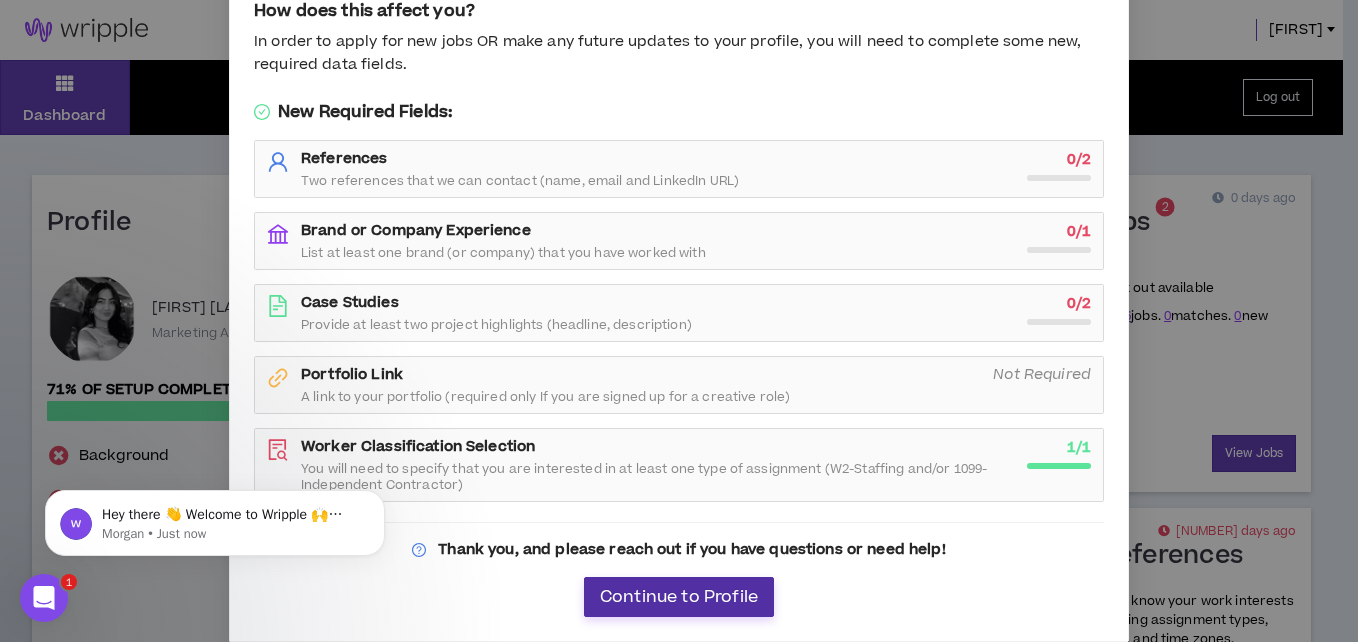 click on "Continue to Profile" at bounding box center [679, 597] 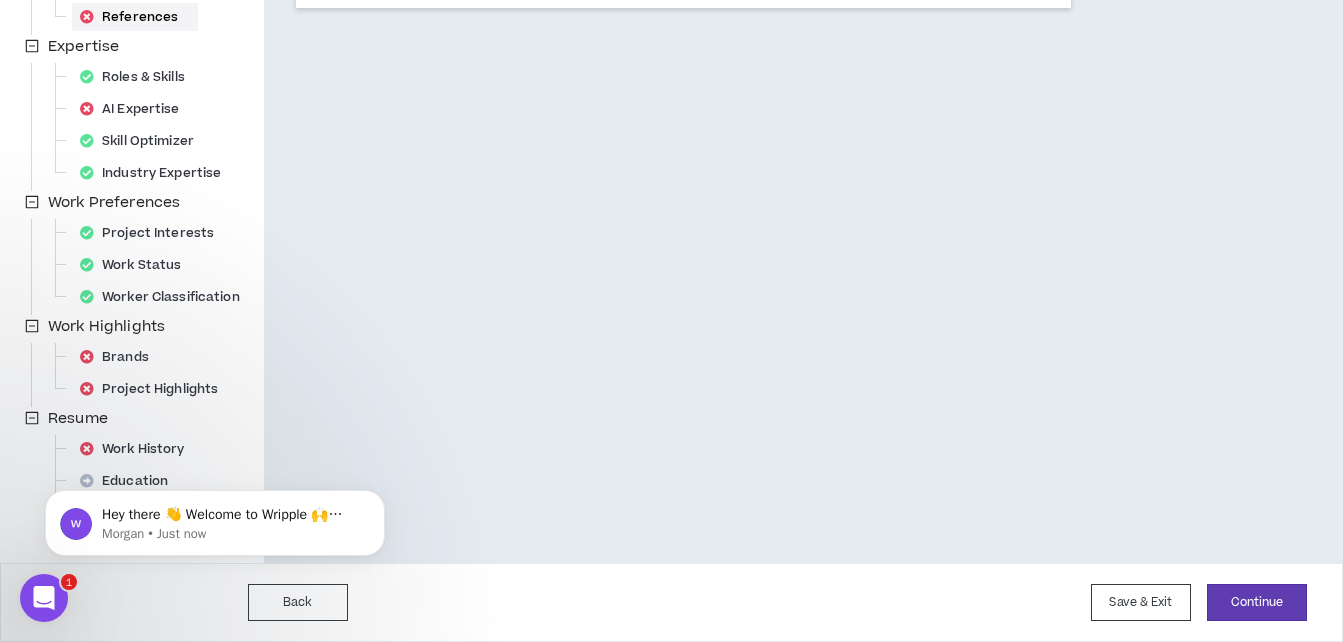 scroll, scrollTop: 0, scrollLeft: 0, axis: both 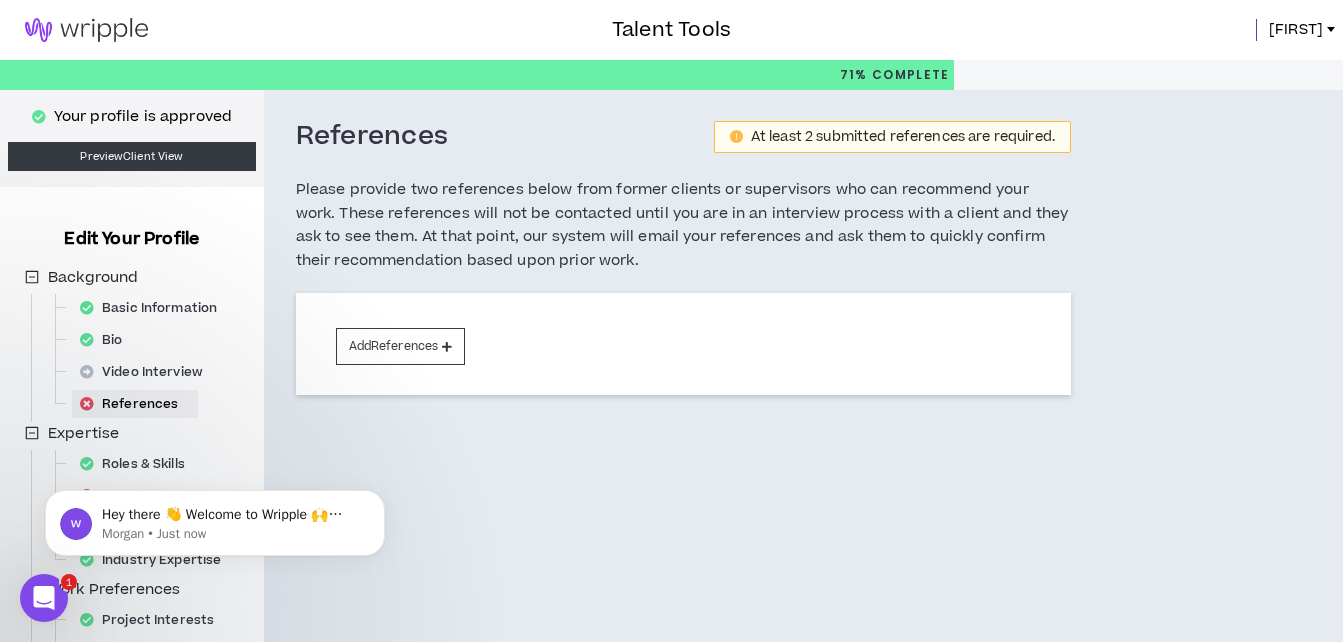 click at bounding box center [86, 30] 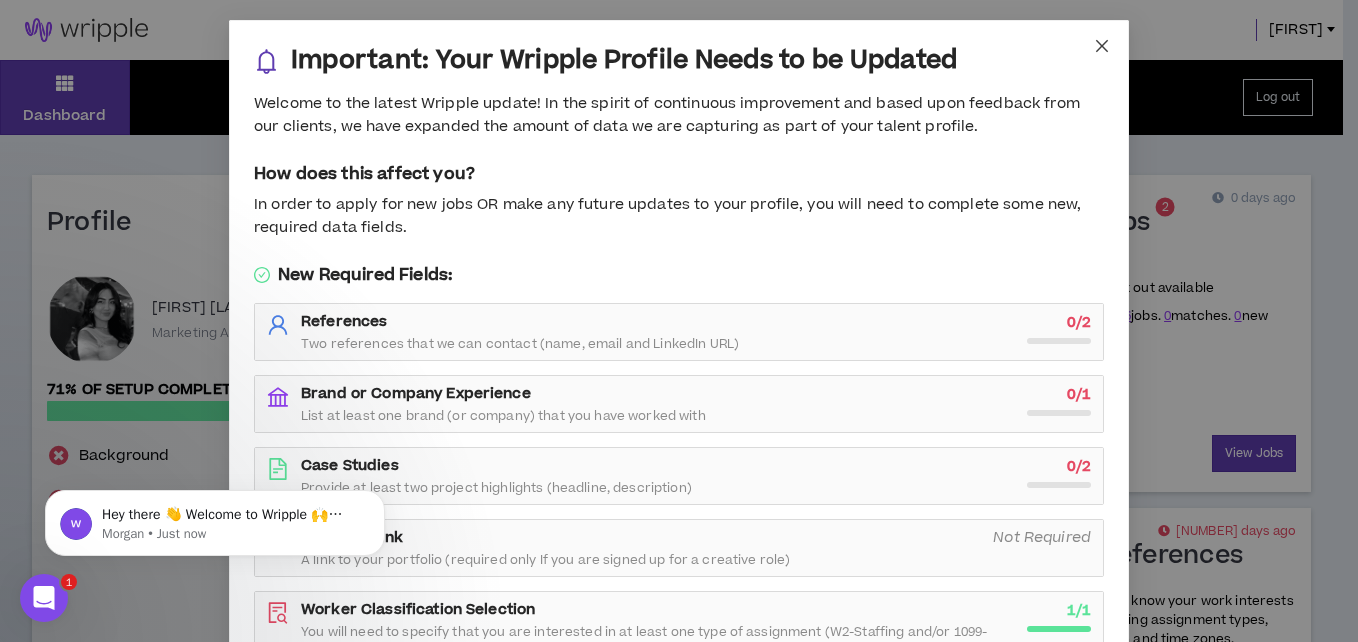 click 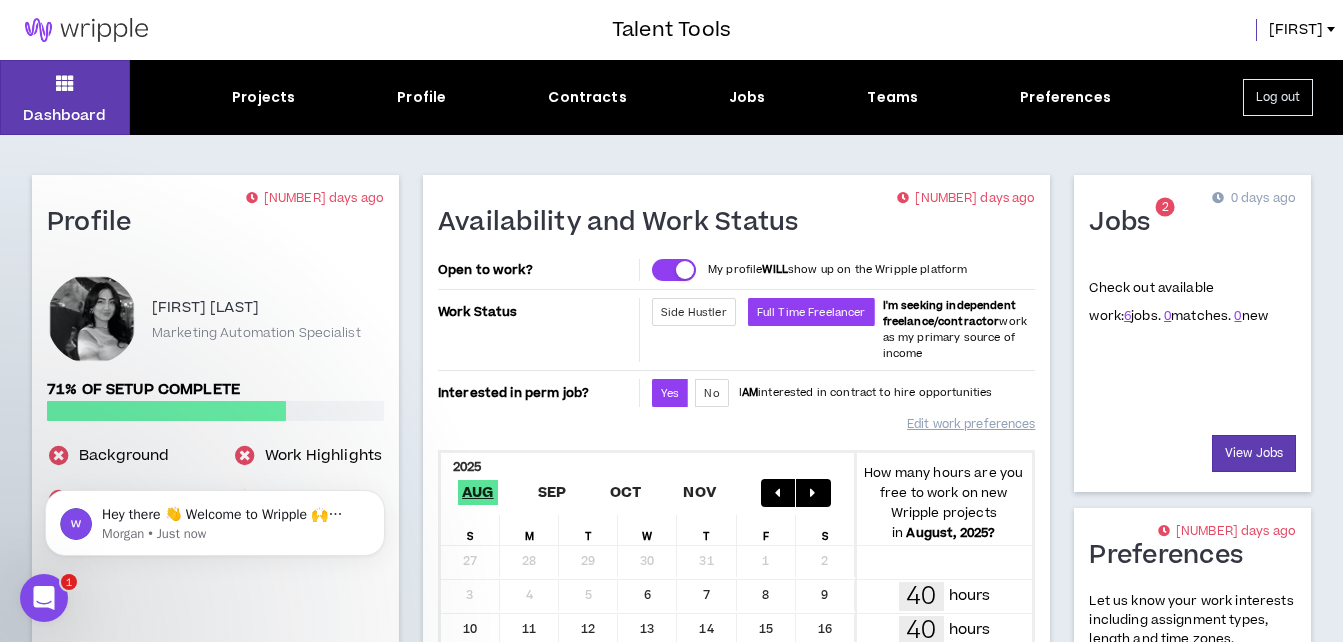 click on "Dashboard Projects Profile Contracts Jobs Teams Preferences Log out" at bounding box center [671, 97] 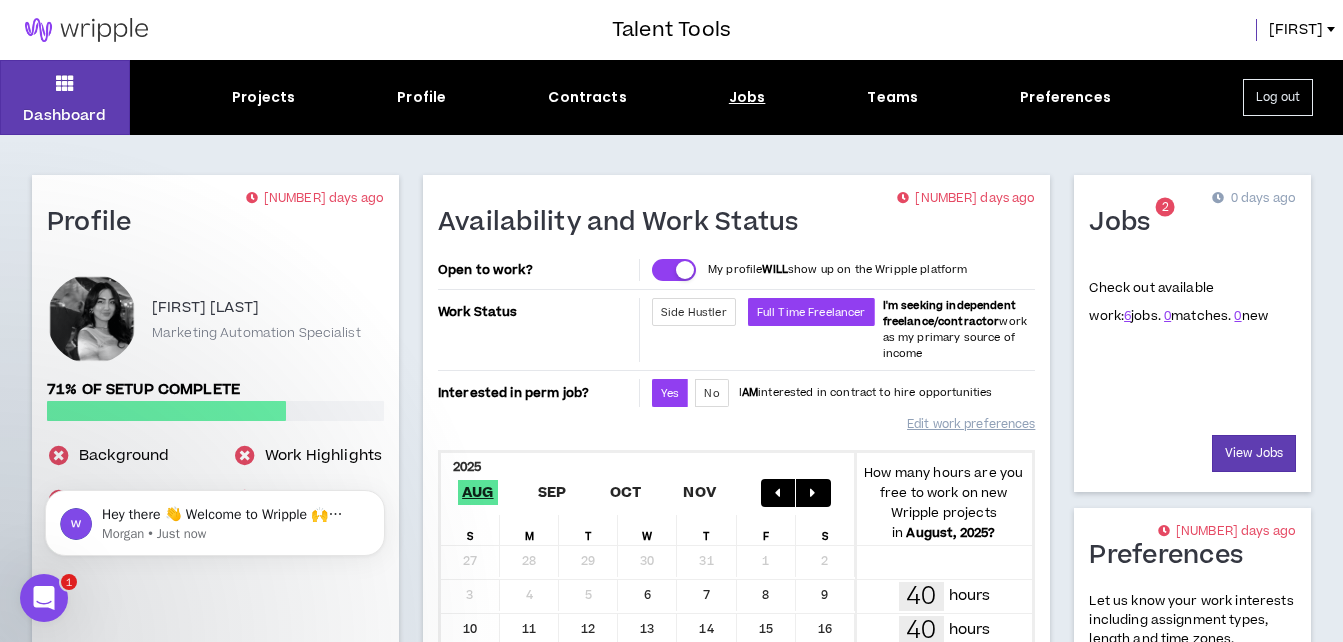 click on "Jobs" at bounding box center (747, 97) 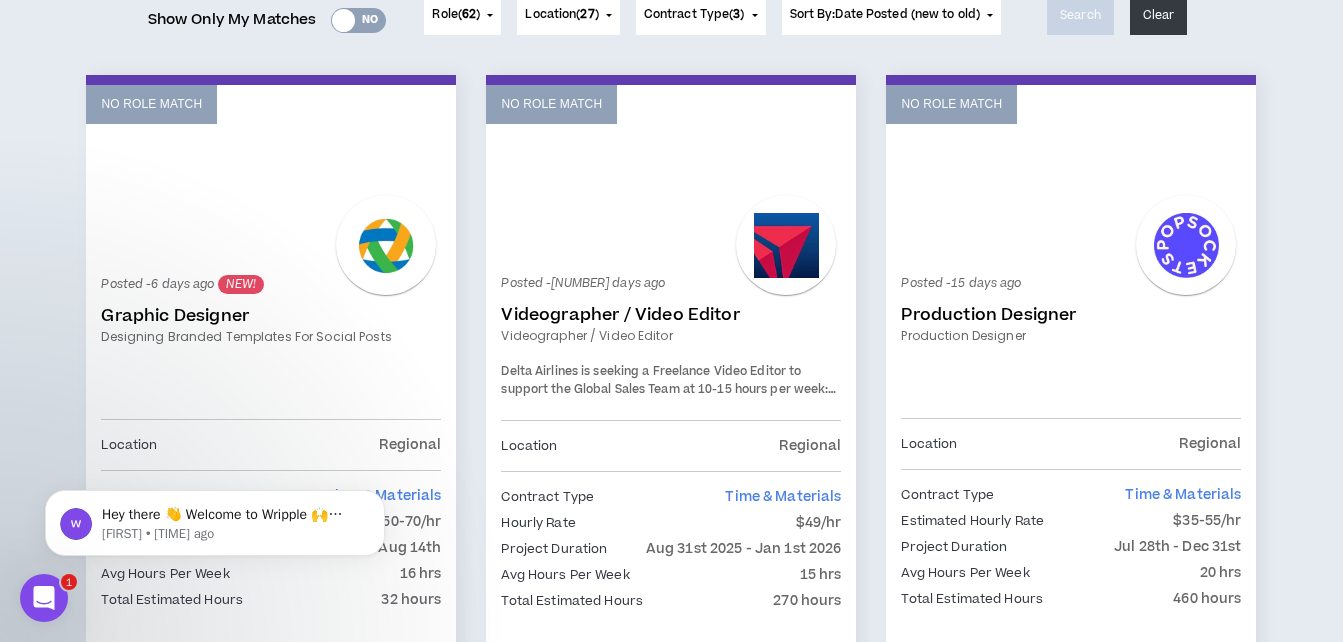scroll, scrollTop: 285, scrollLeft: 0, axis: vertical 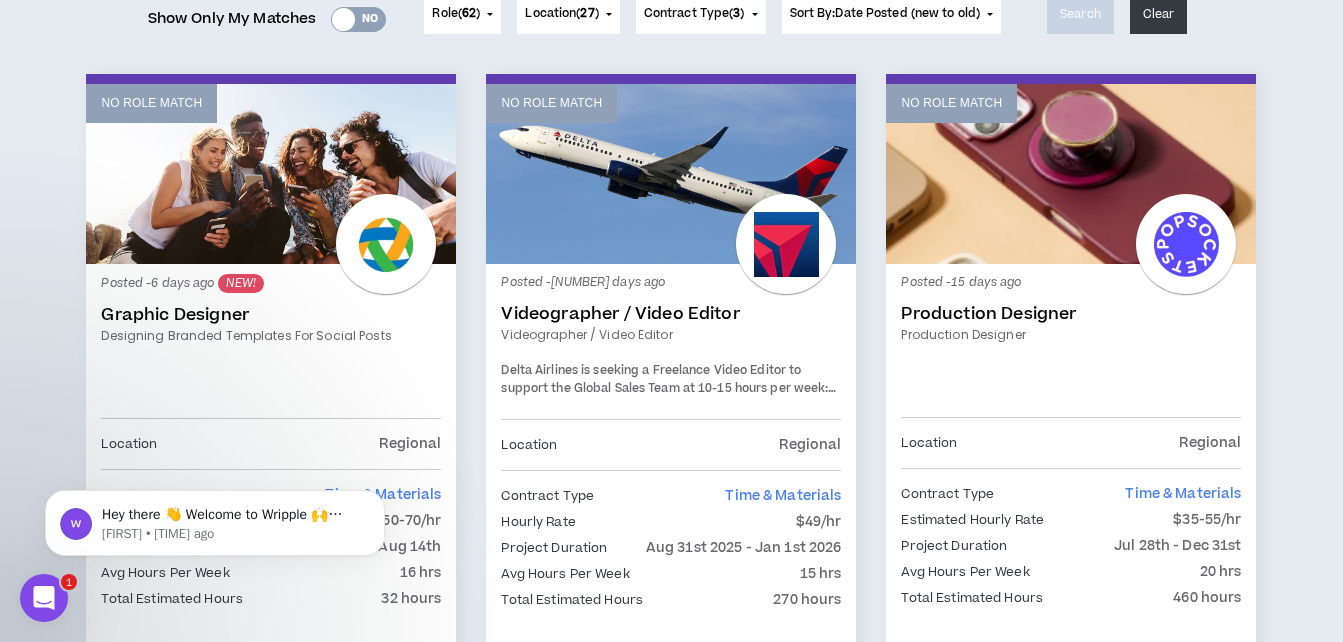 click on "Role  ( 62 )" at bounding box center (462, 14) 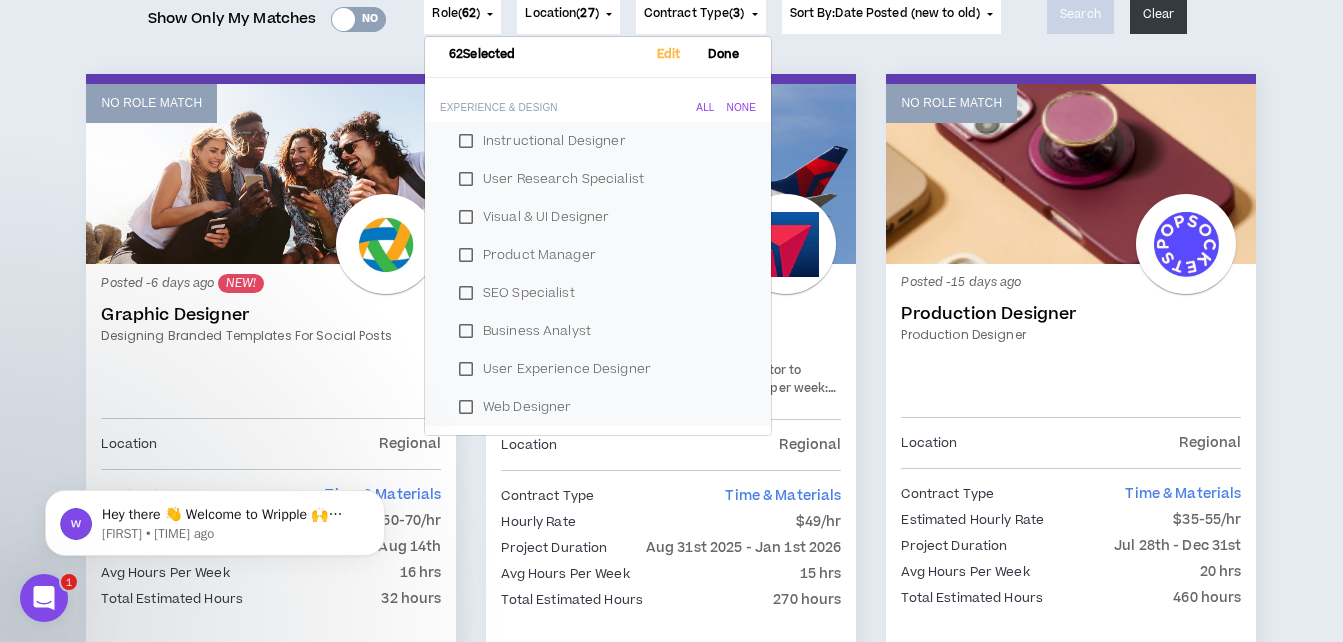 scroll, scrollTop: 0, scrollLeft: 0, axis: both 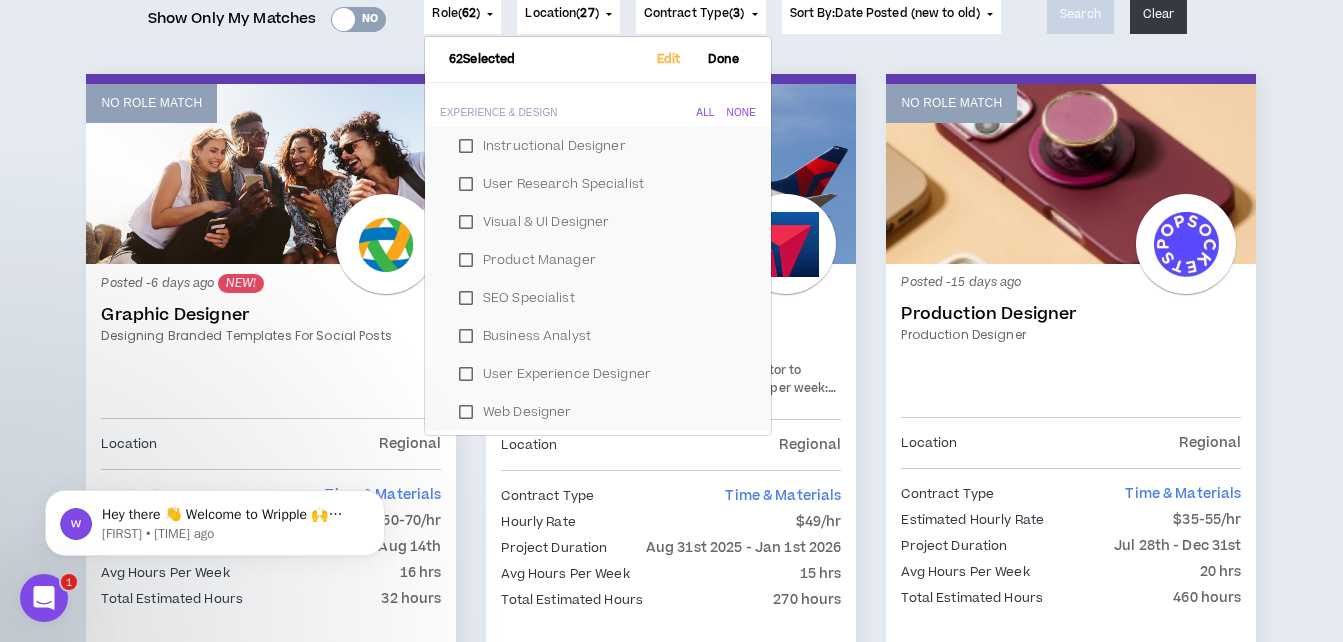 click on "Welcome to Wripple’s Job Board! Browse highlighted open jobs and if you have signed up for the role requested, let clients know you’re interested, otherwise refer a friend. Use the search tool to zero in on specific opportunities. Show Only My Matches Yes No Role  ( 62 ) 62  Selected Edit Done Experience & Design All None Instructional Designer User Research Specialist Visual & UI Designer Product Manager SEO Specialist Business Analyst User Experience Designer Web Designer Marketing Creative All None Copy Writer Video Producer Video Editor Illustrator Creative Producer Graphic Designer Creative Director Content Creator Art Director Photographer Videographer Voice Over Talent Motion Graphics/Animation Designer Email Designer & Developer Proofreader NFT Creator / Artist Production Designer Print Producer Engagement Leadership All None Event Project Manager Engagement Lead Marketing Project Manager Technical Project Manager Agency BD Specialist Strategy & Planning All None Marketing Strategist Brand Planner" at bounding box center (671, 724) 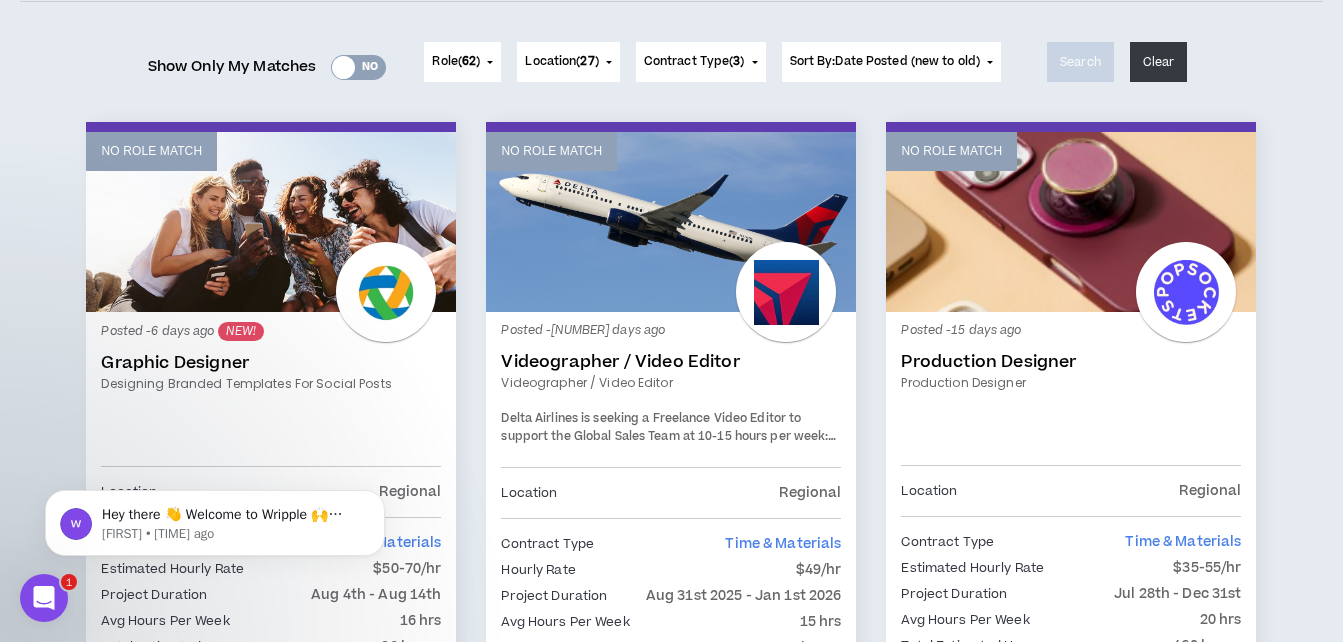 scroll, scrollTop: 0, scrollLeft: 0, axis: both 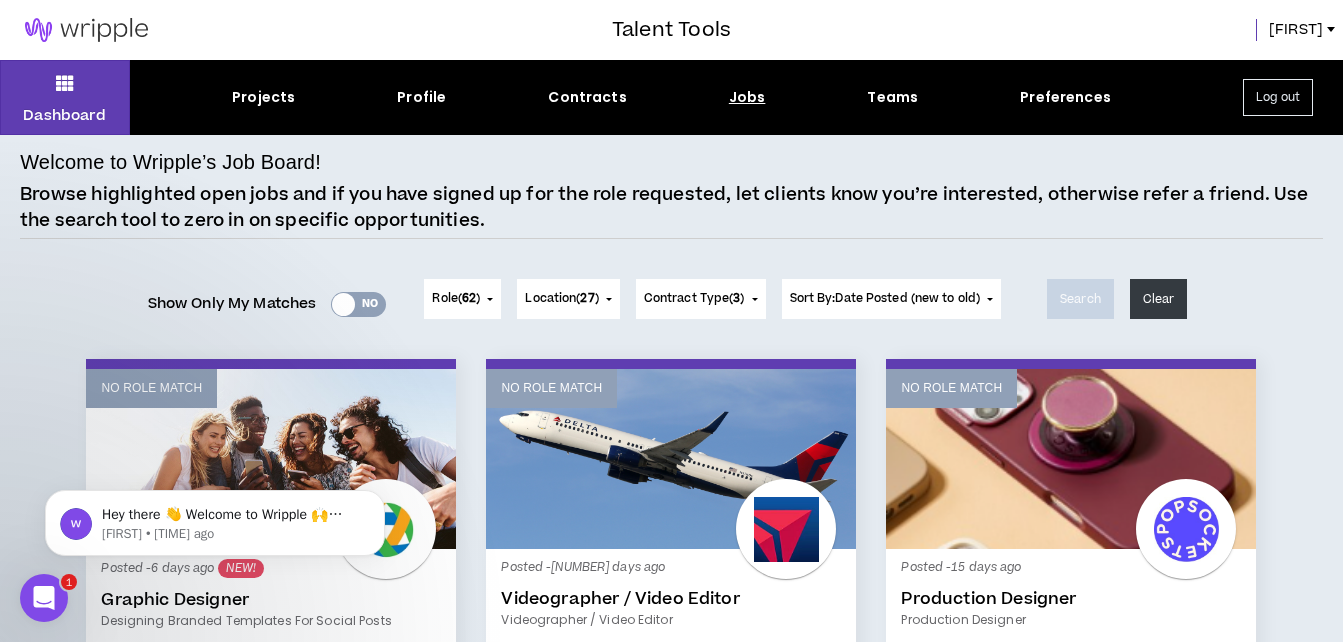 click on "Jobs" at bounding box center (747, 97) 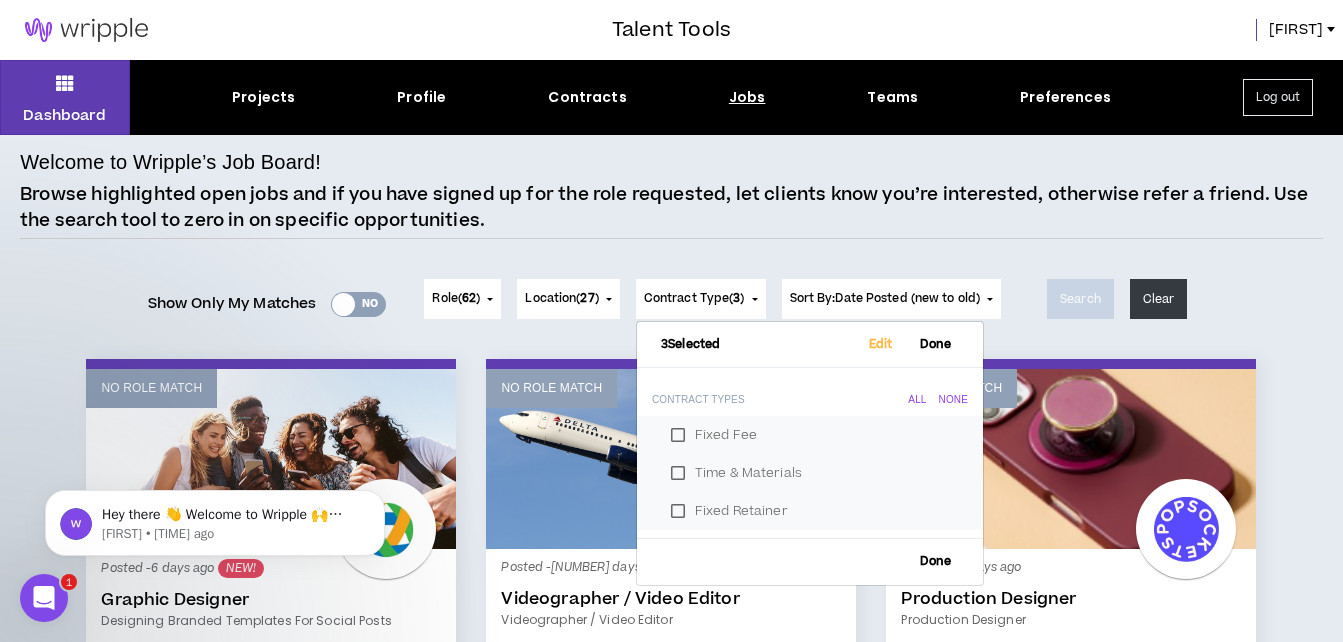 click on "Contract Type  ( 3 )" at bounding box center [694, 299] 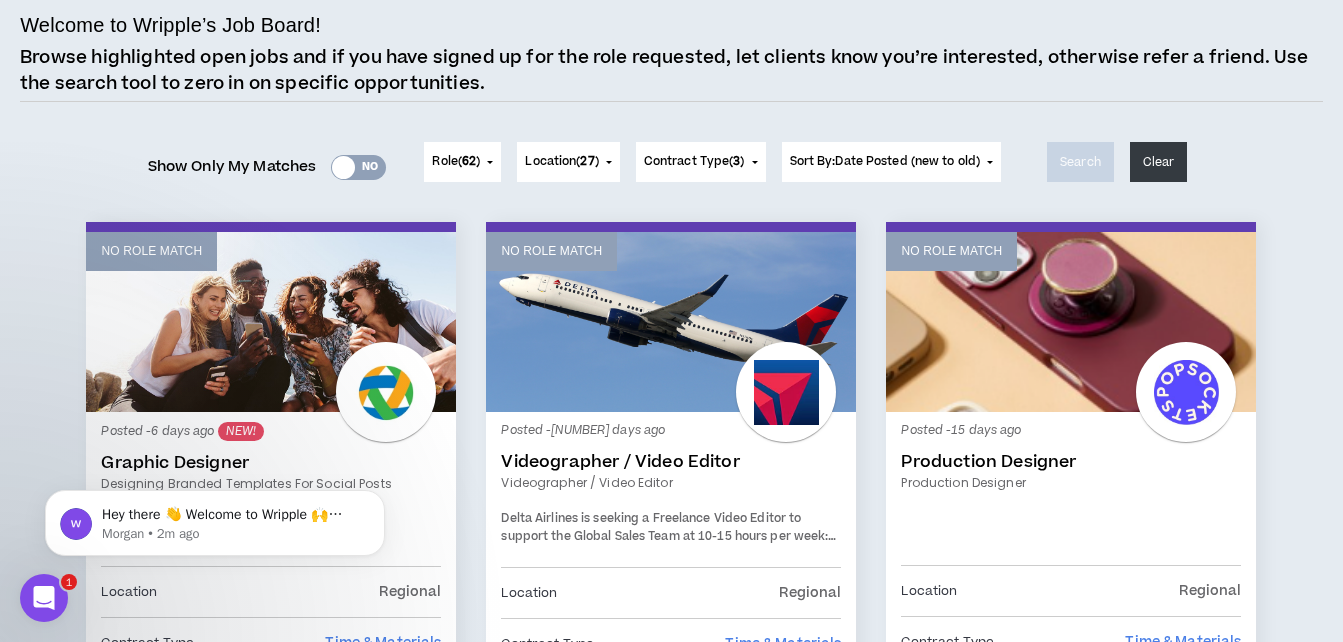 scroll, scrollTop: 0, scrollLeft: 0, axis: both 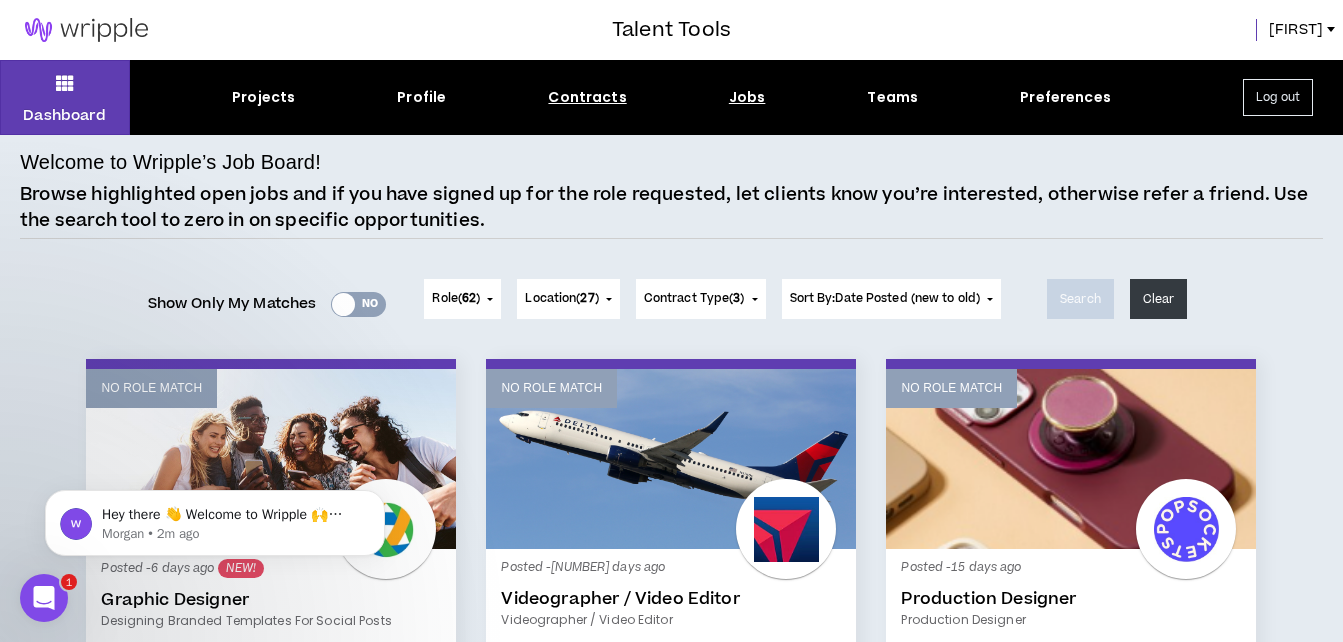 click on "Contracts" at bounding box center [587, 97] 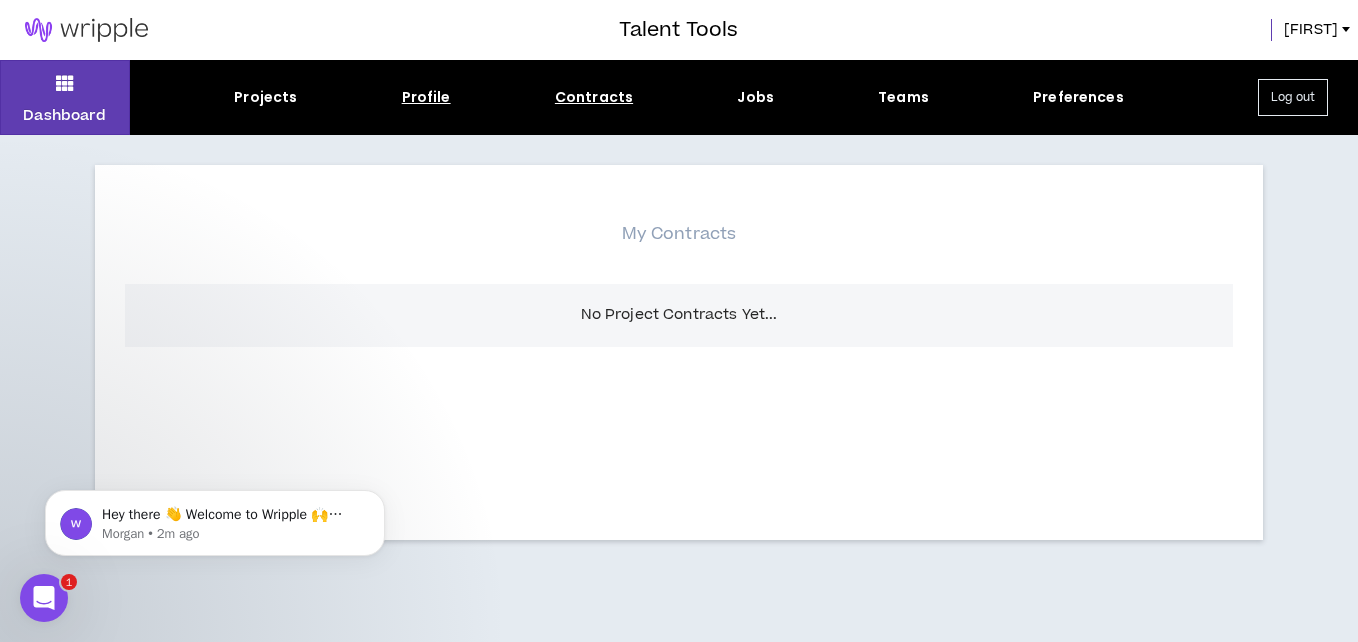 click on "Profile" at bounding box center (426, 97) 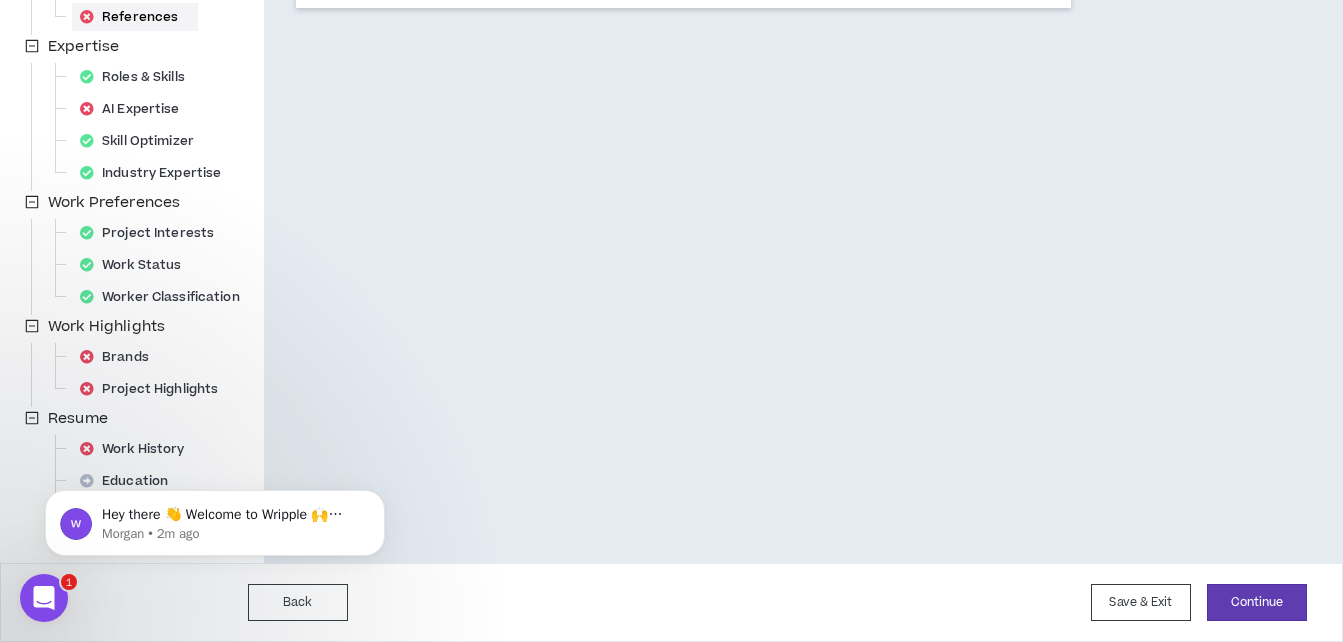 scroll, scrollTop: 0, scrollLeft: 0, axis: both 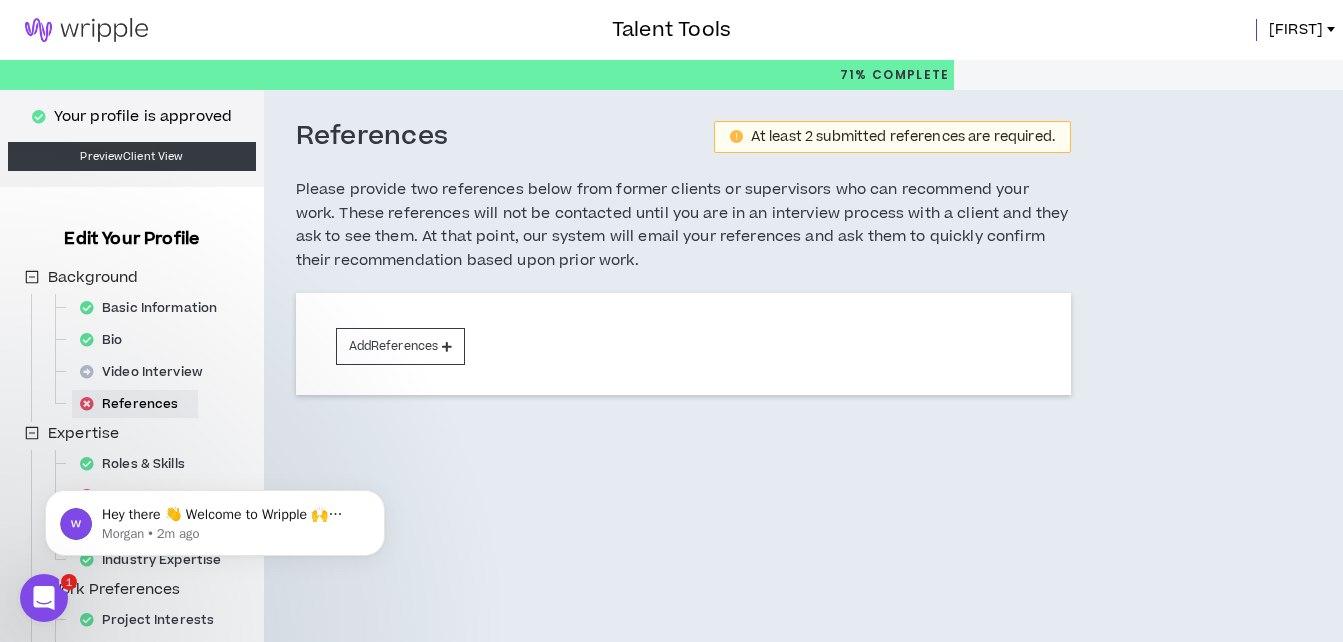 click at bounding box center [86, 30] 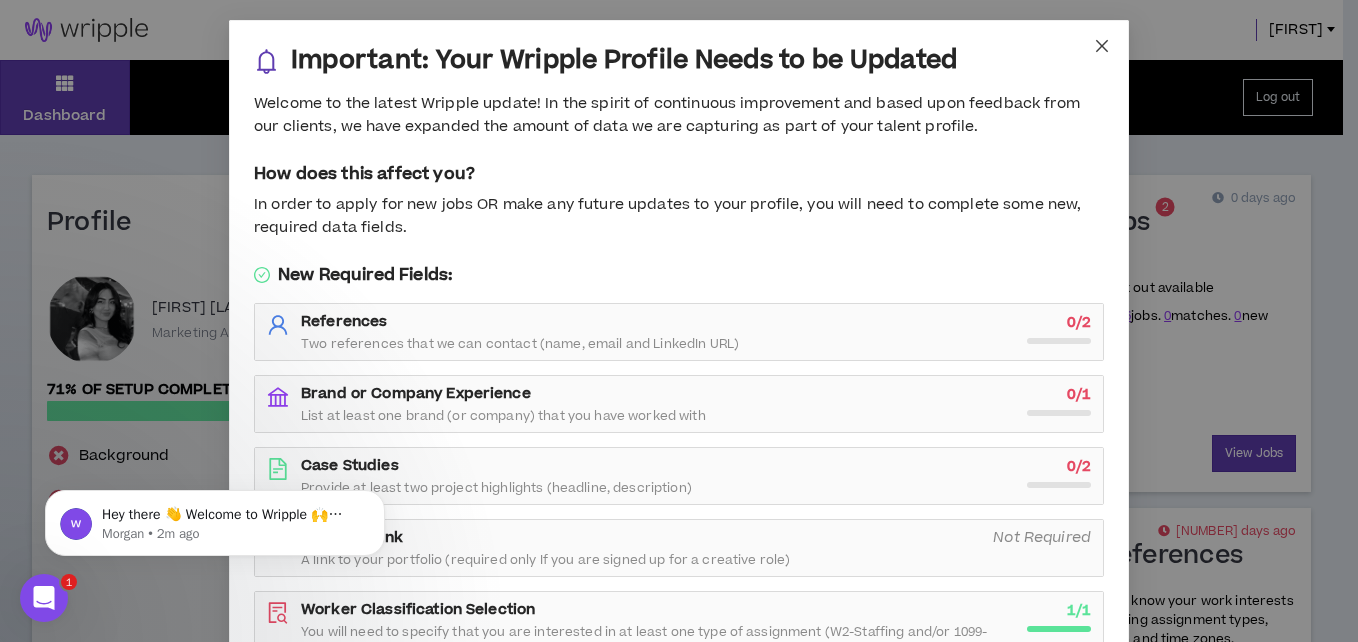 click 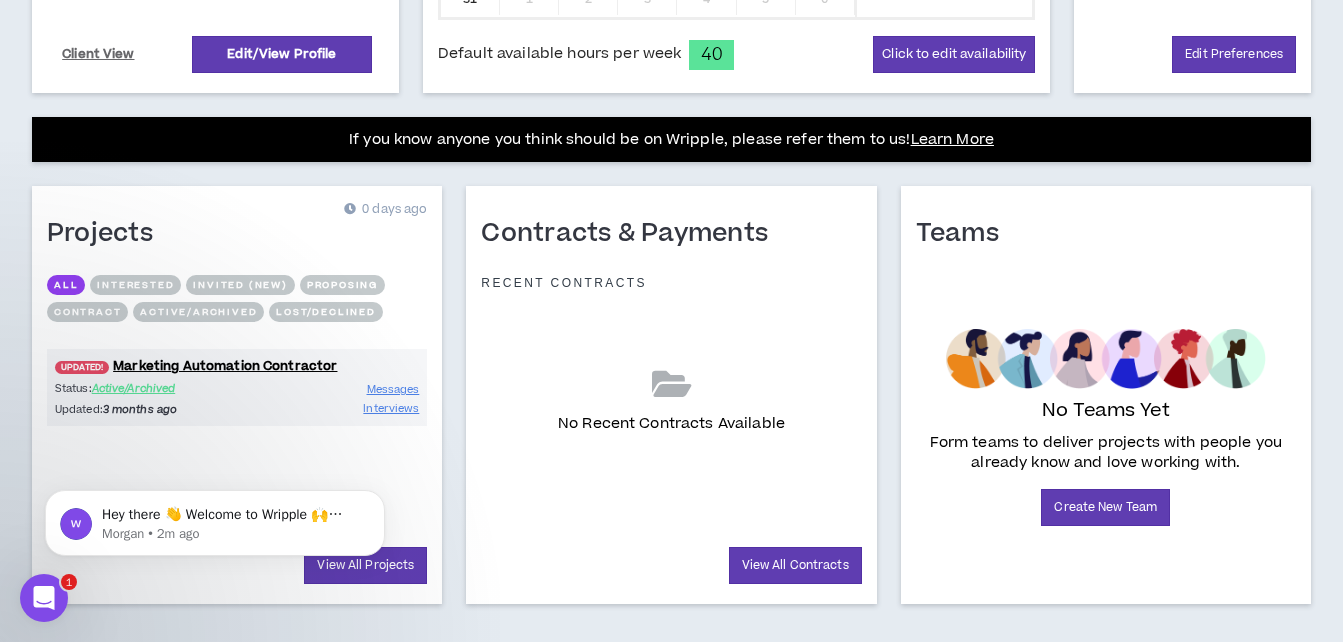 scroll, scrollTop: 758, scrollLeft: 0, axis: vertical 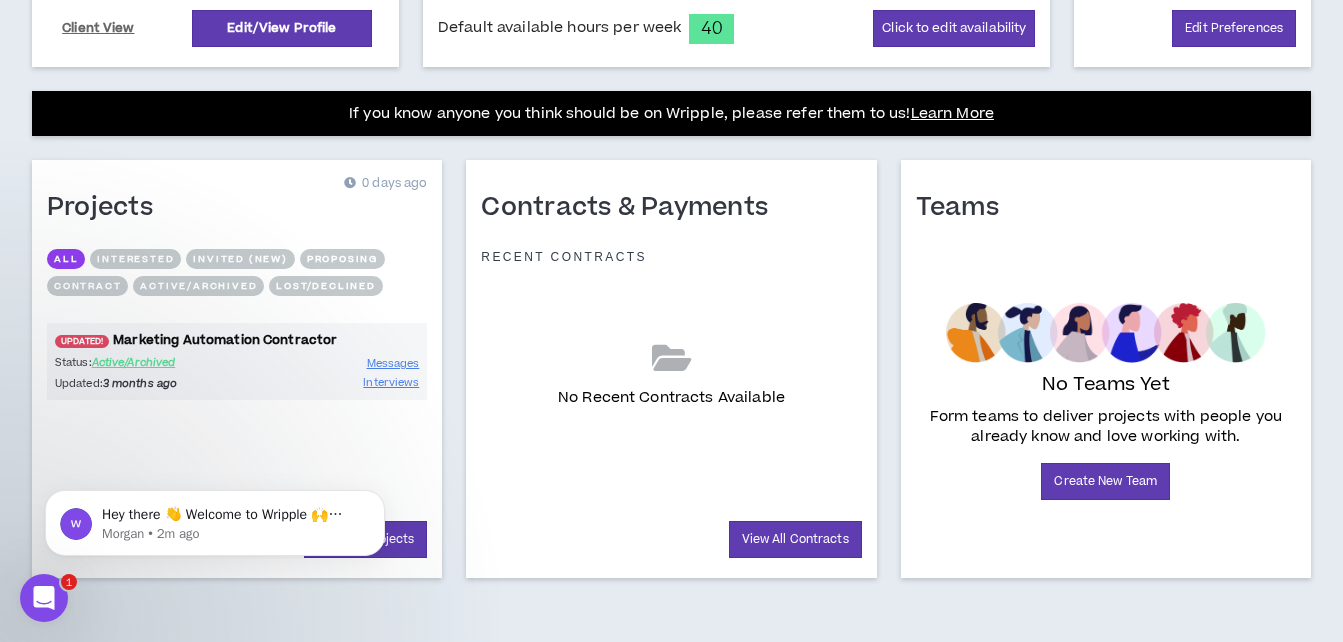 click on "UPDATED! Marketing Automation Contractor" at bounding box center [237, 340] 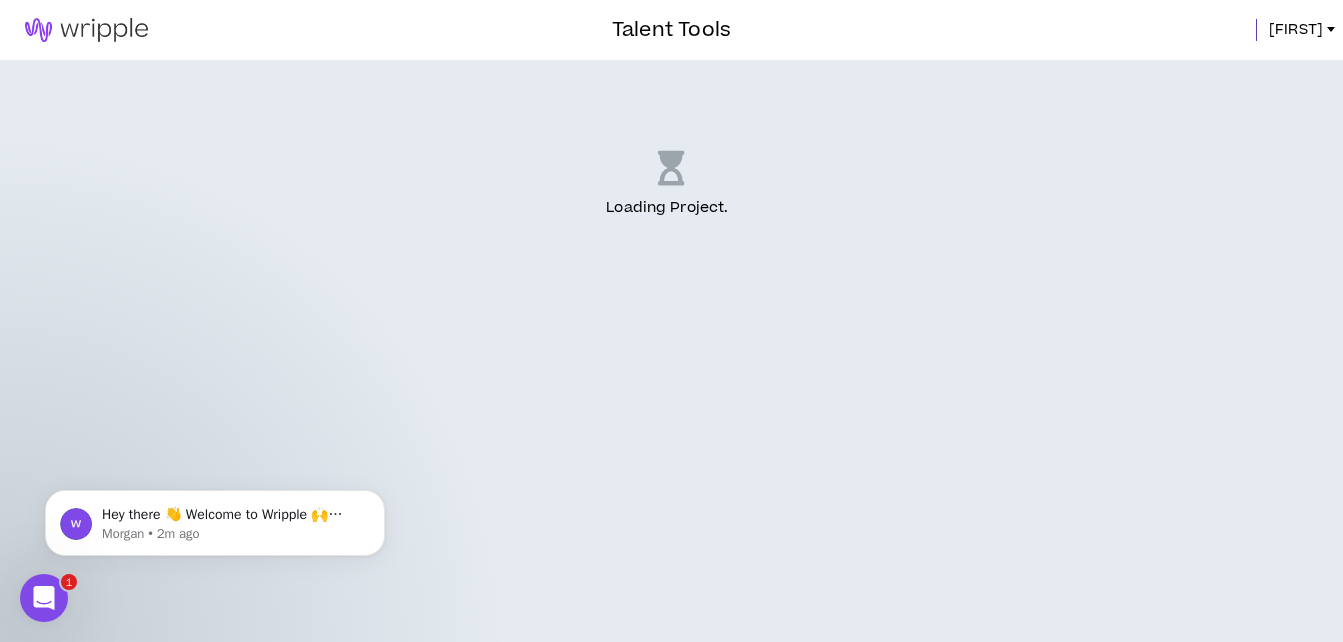 scroll, scrollTop: 0, scrollLeft: 0, axis: both 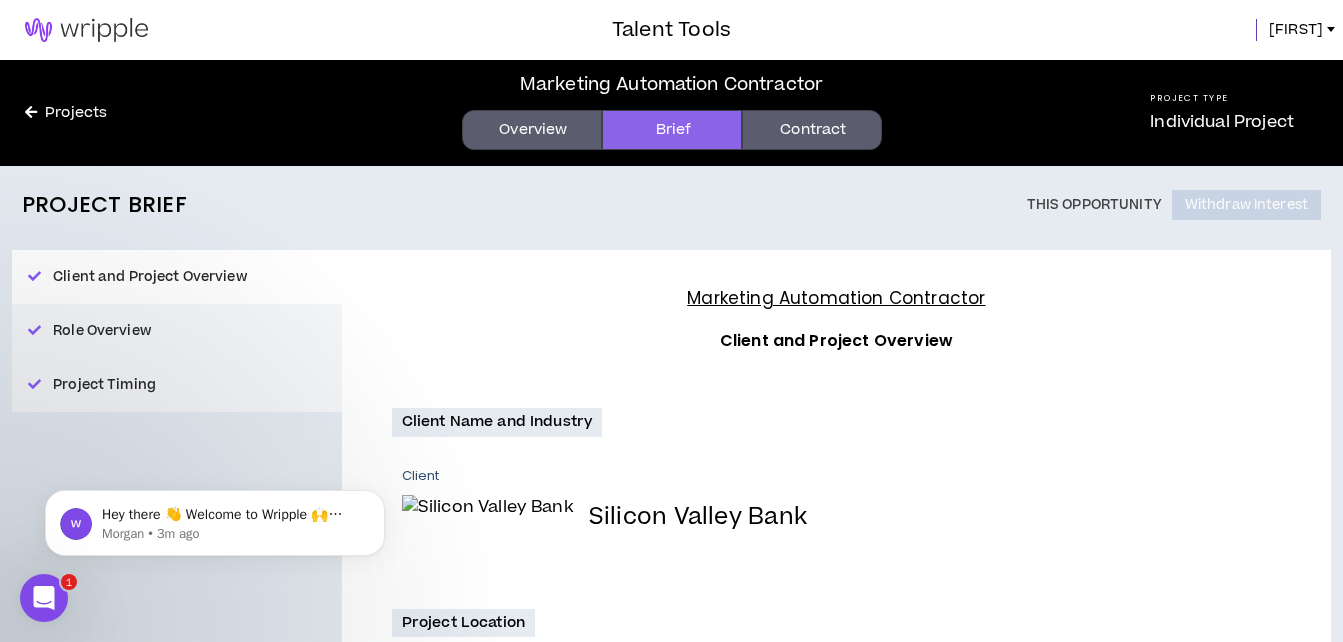 click on "Contract" at bounding box center [812, 130] 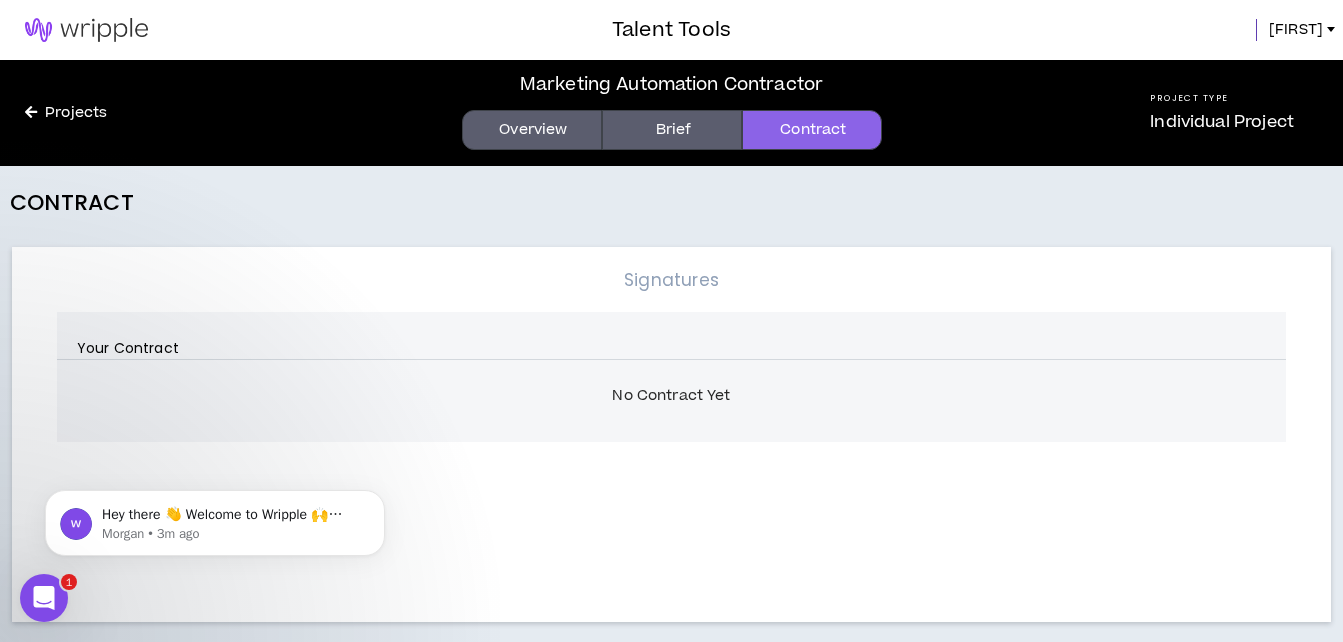 click on "Brief" at bounding box center (672, 130) 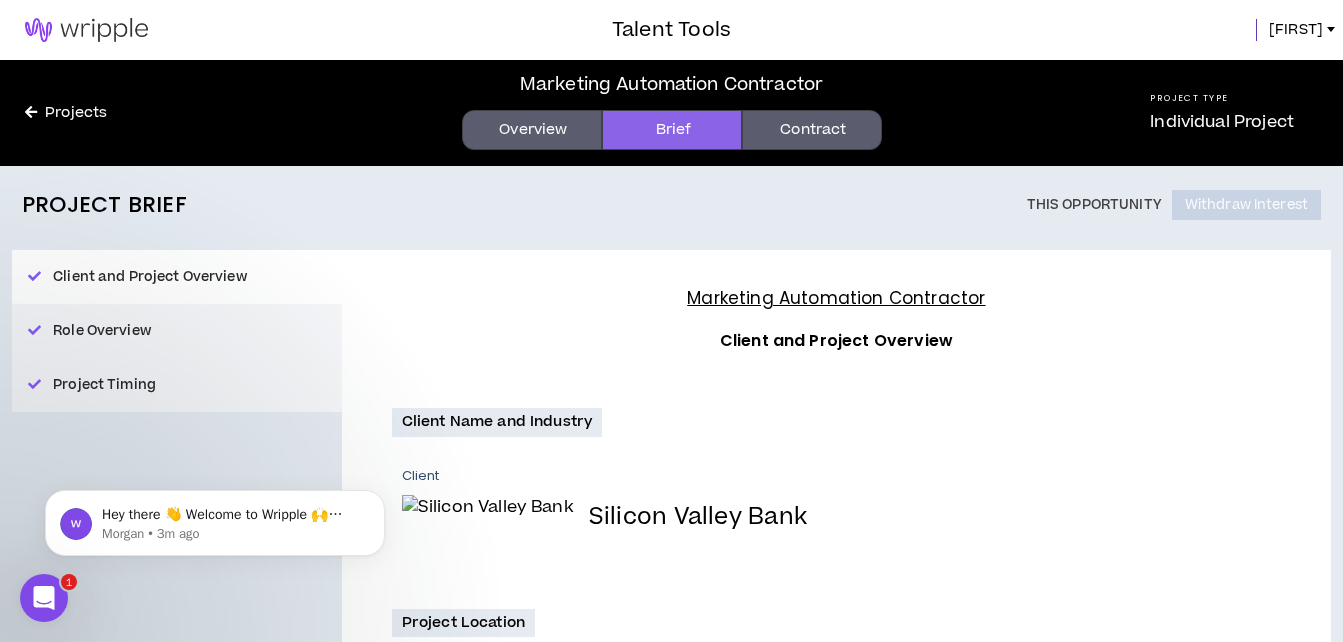 click on "Contract" at bounding box center (812, 130) 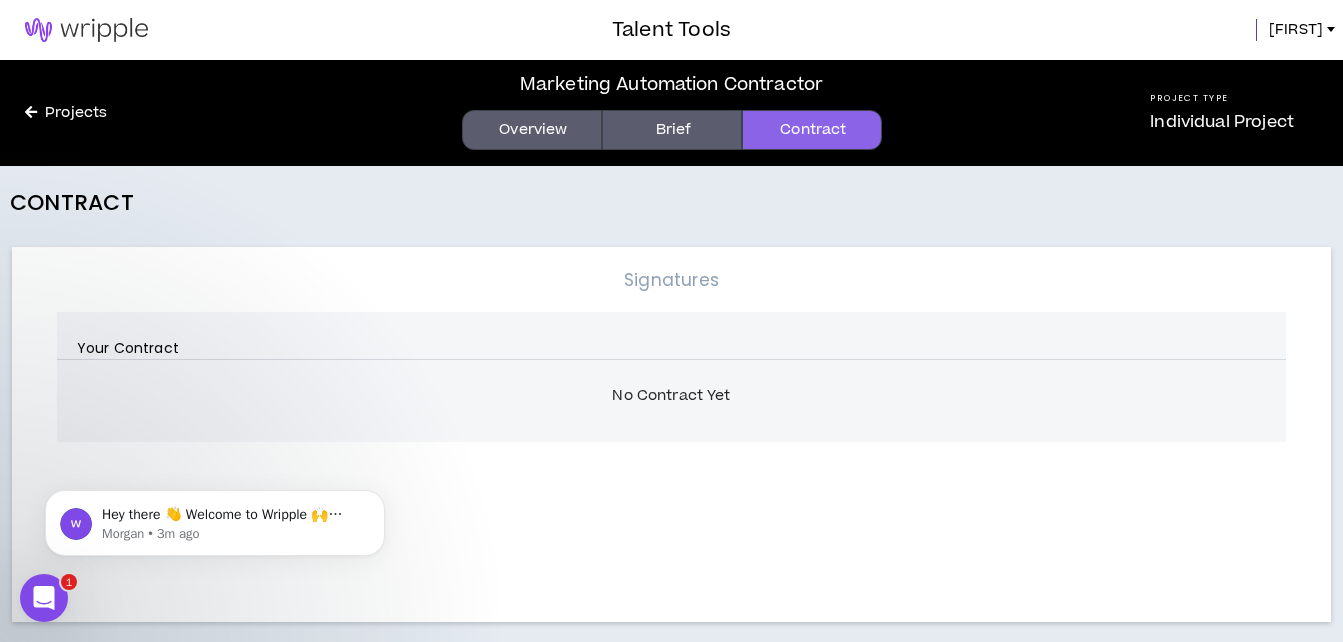 click on "Brief" at bounding box center [672, 130] 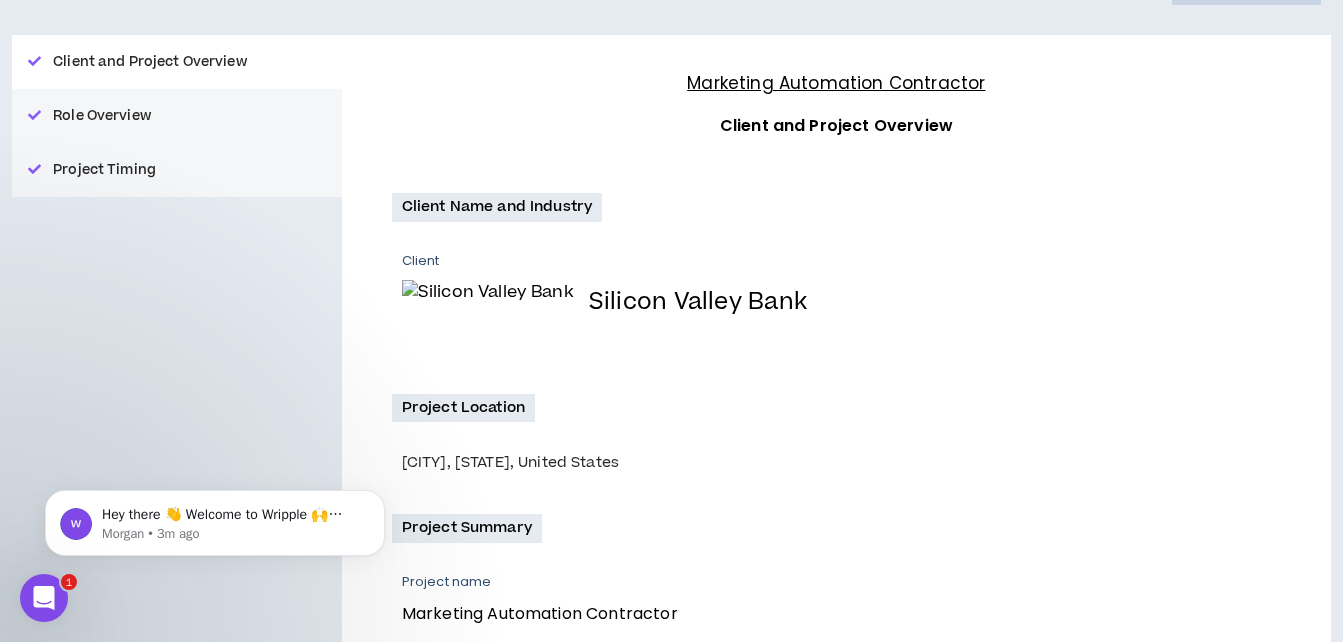 scroll, scrollTop: 0, scrollLeft: 0, axis: both 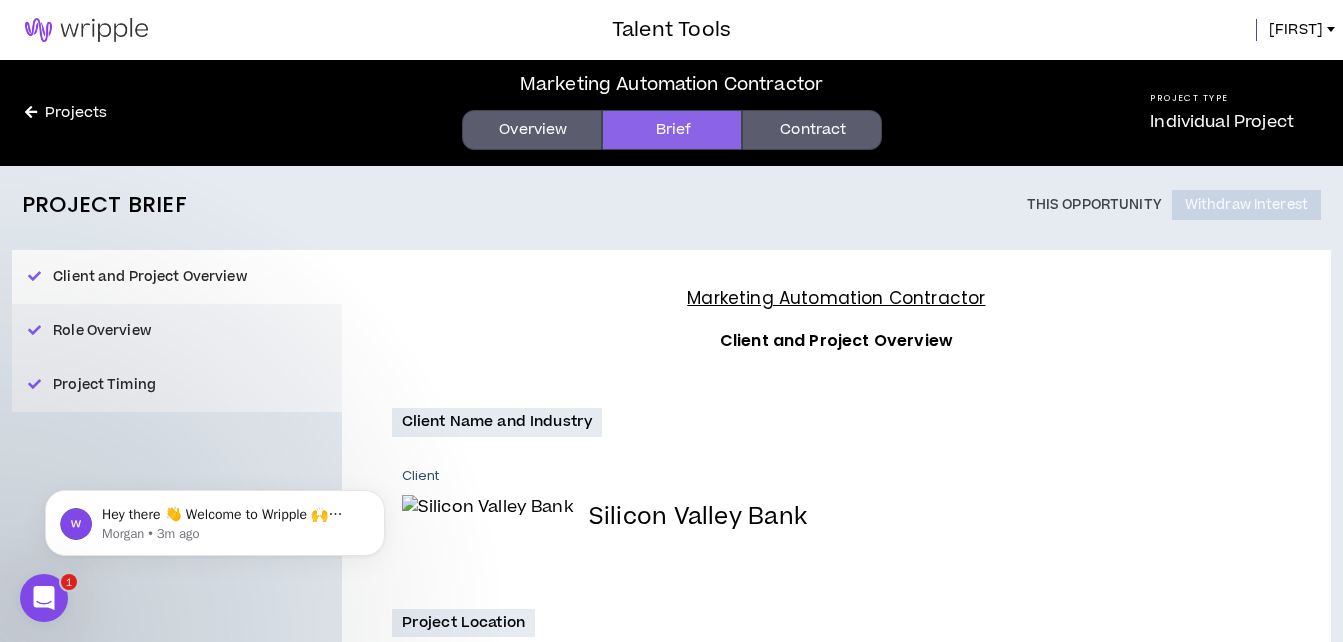 click on "Overview" at bounding box center [532, 130] 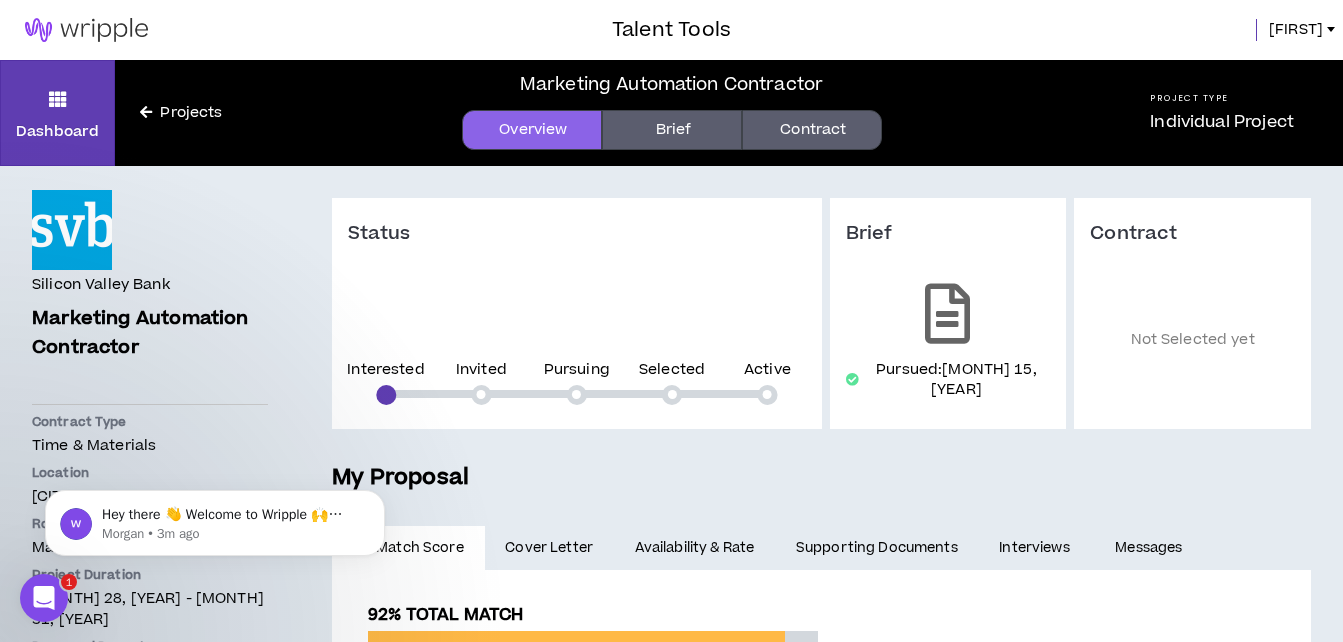 click on "Brief" at bounding box center (672, 130) 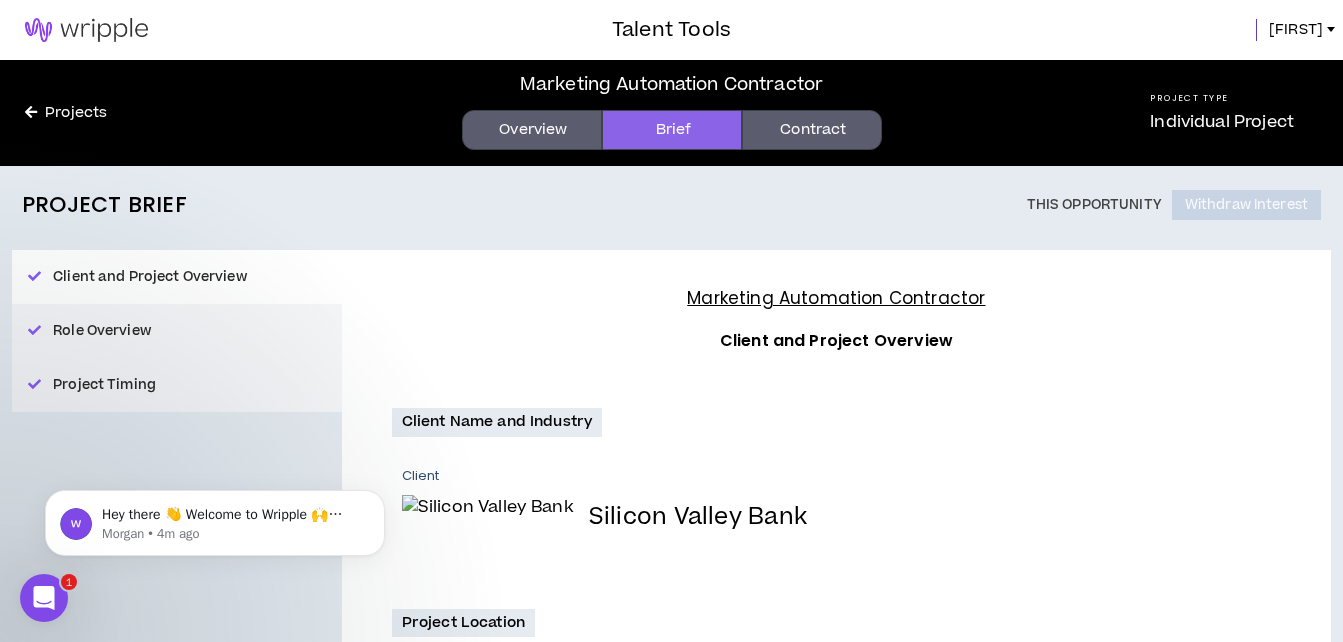 click on "Client Silicon Valley Bank" at bounding box center (841, 515) 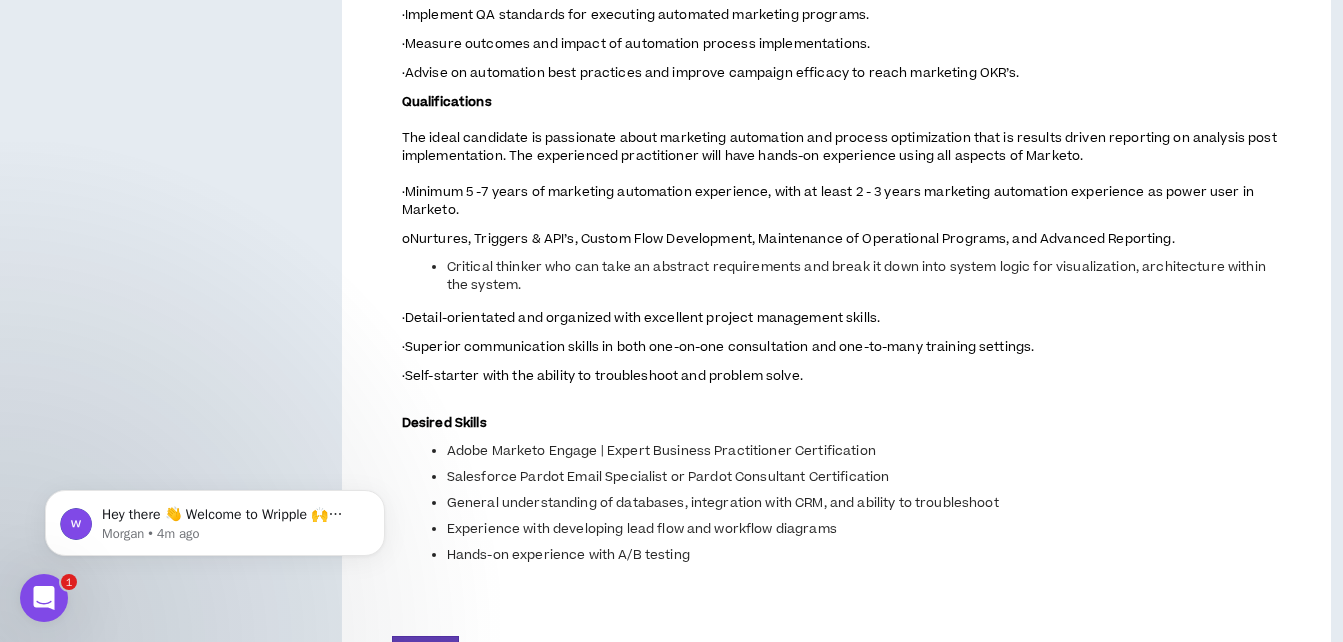 scroll, scrollTop: 1841, scrollLeft: 0, axis: vertical 